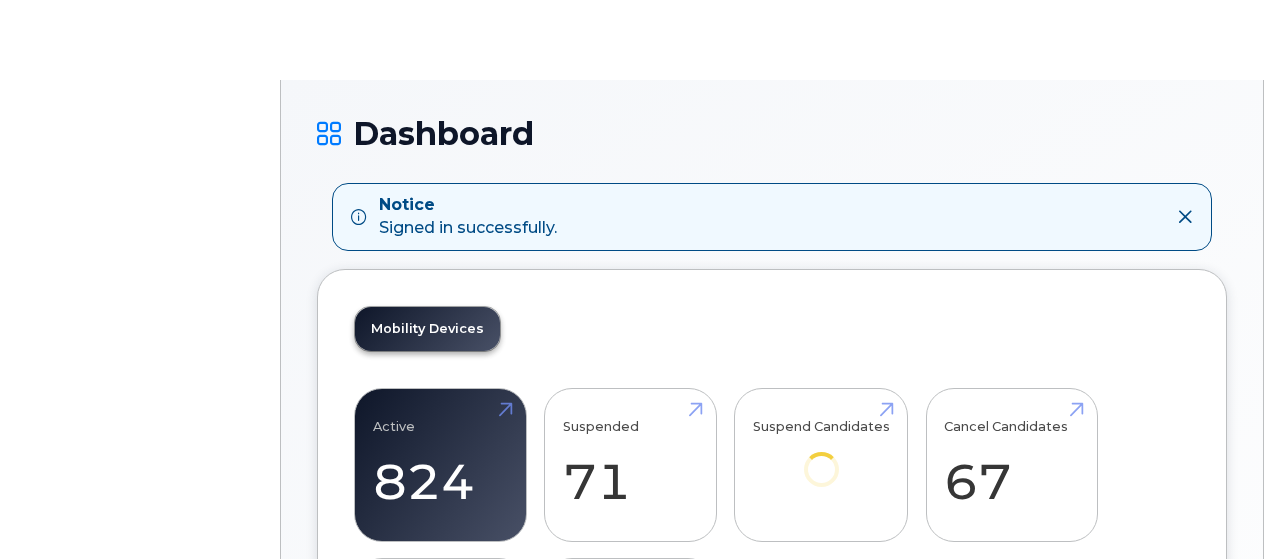 scroll, scrollTop: 0, scrollLeft: 0, axis: both 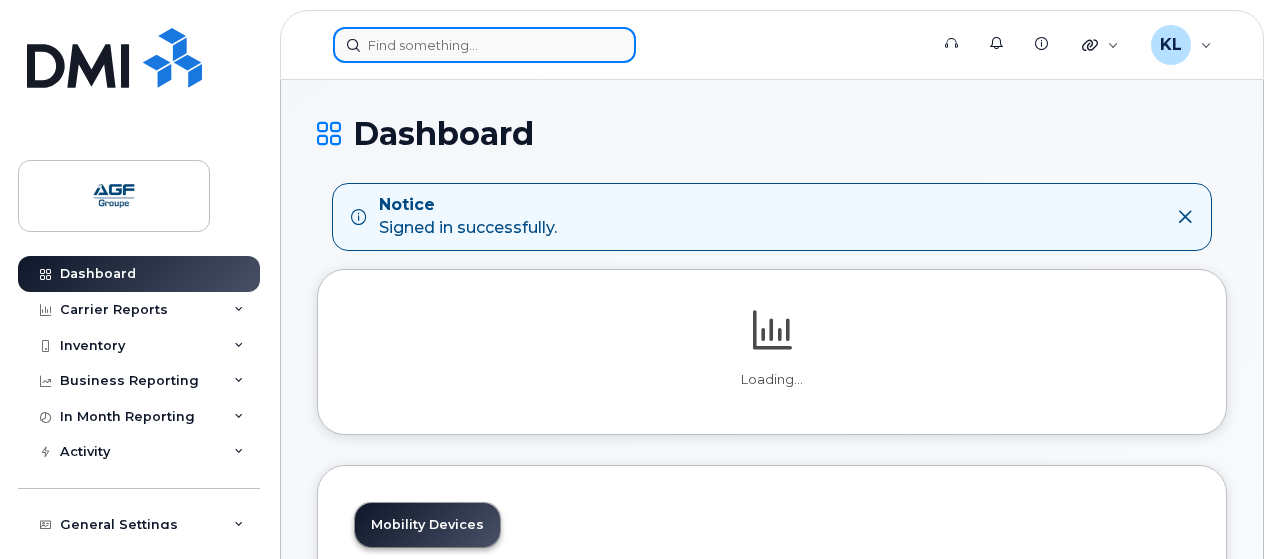 click at bounding box center (484, 45) 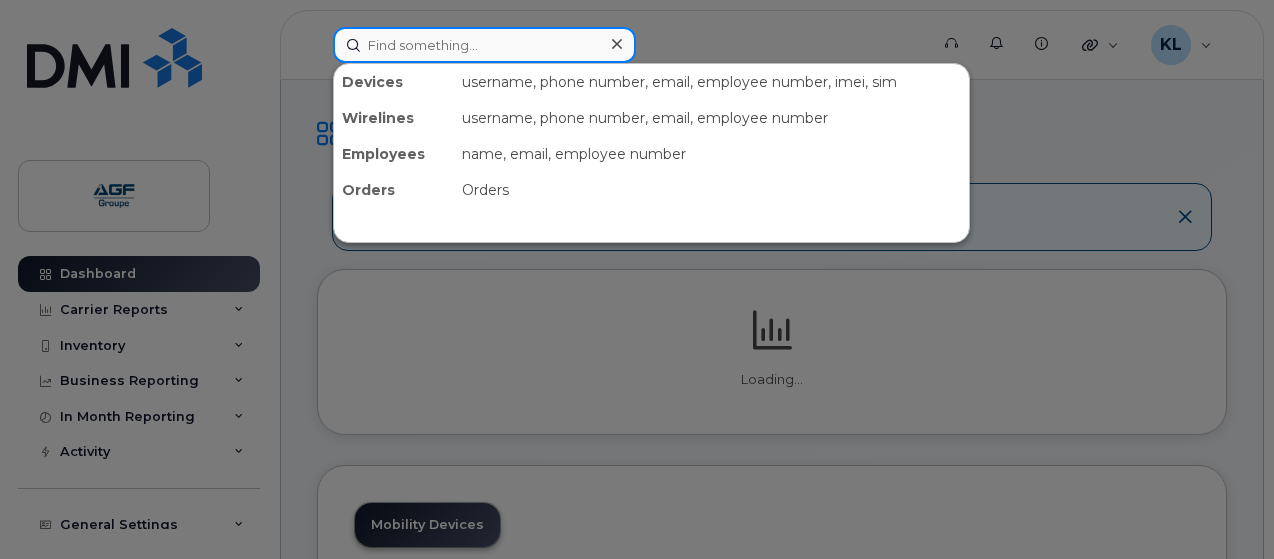 paste on "514-703-0562" 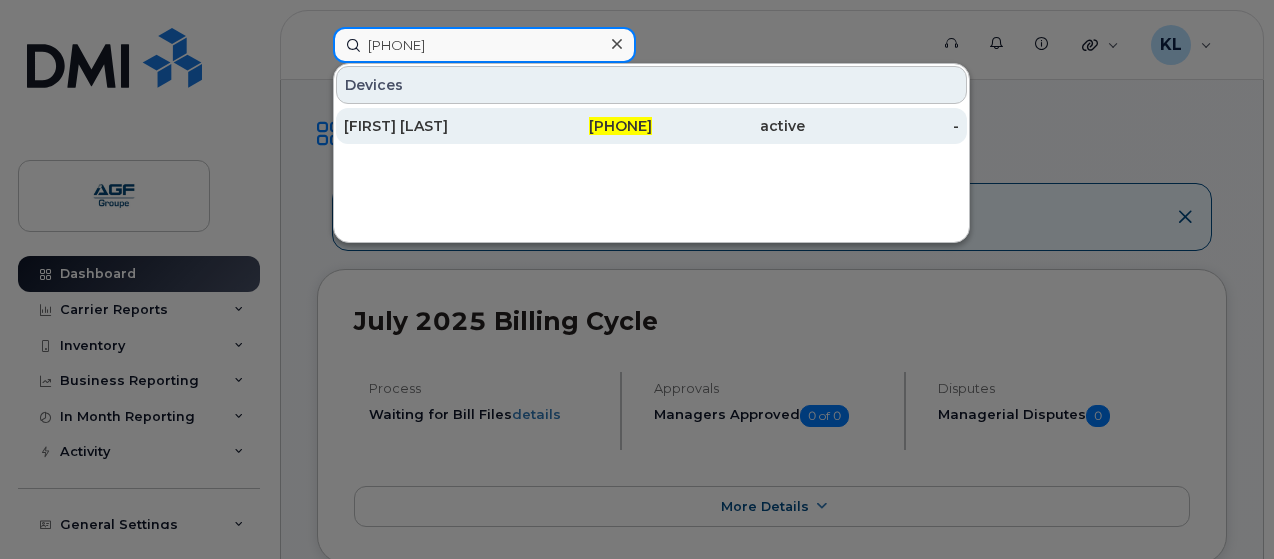 type on "514-703-0562" 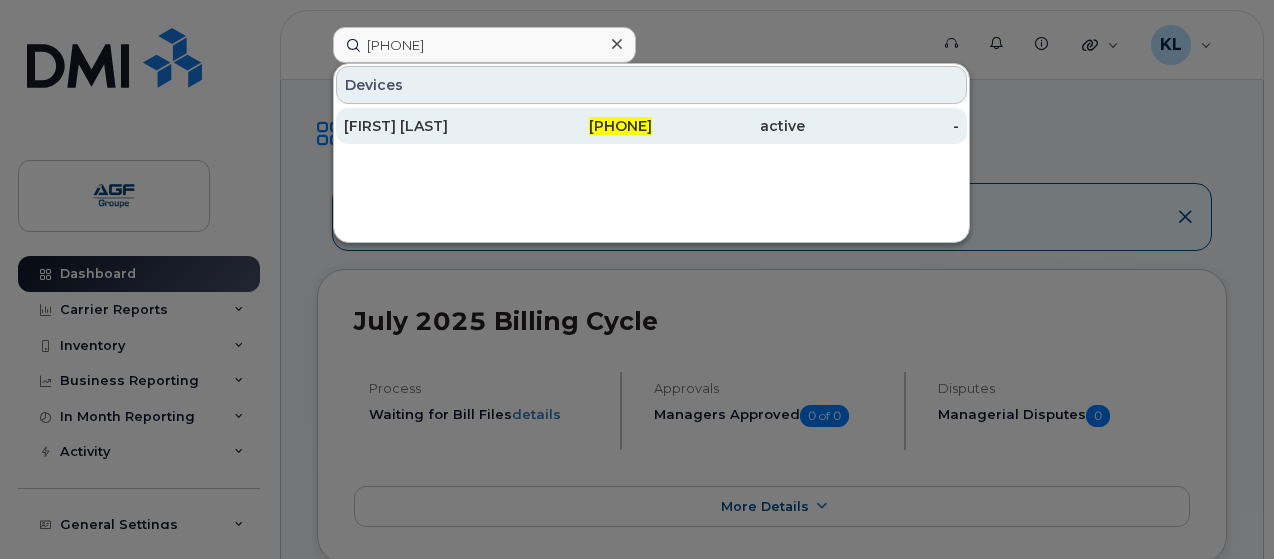 click on "Mathieu Lavoie" 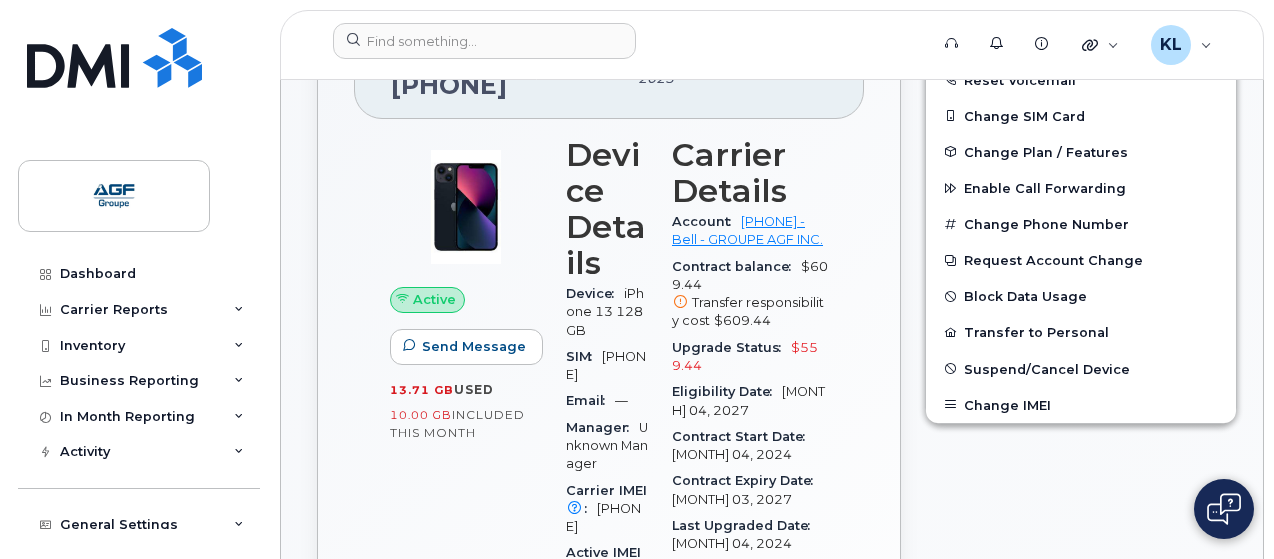 scroll, scrollTop: 487, scrollLeft: 0, axis: vertical 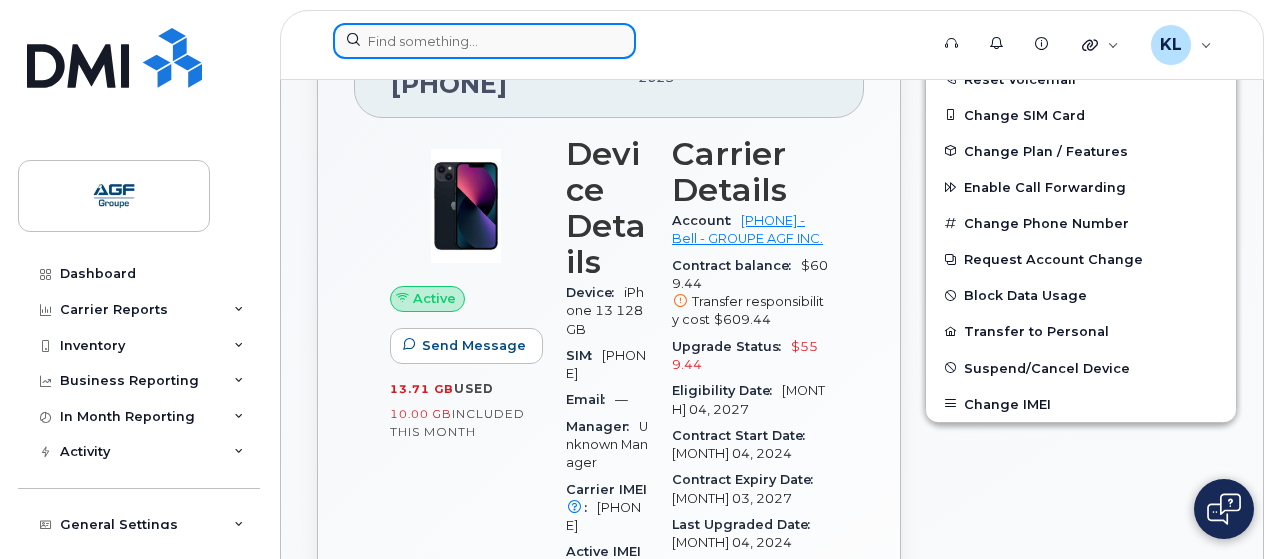 click at bounding box center [484, 41] 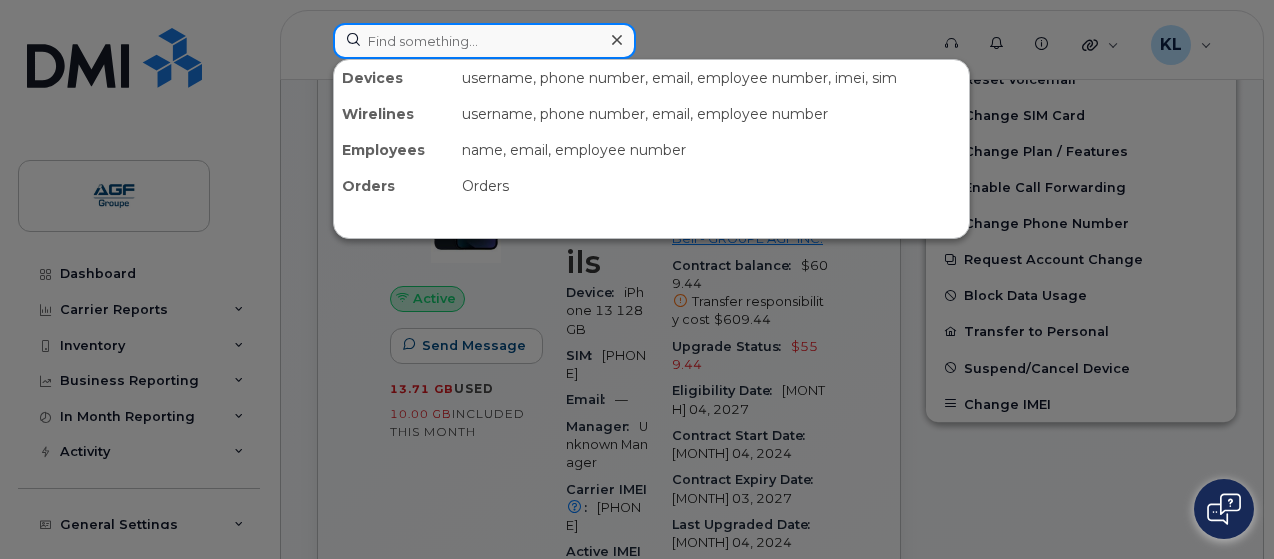 paste on "514-914-3725" 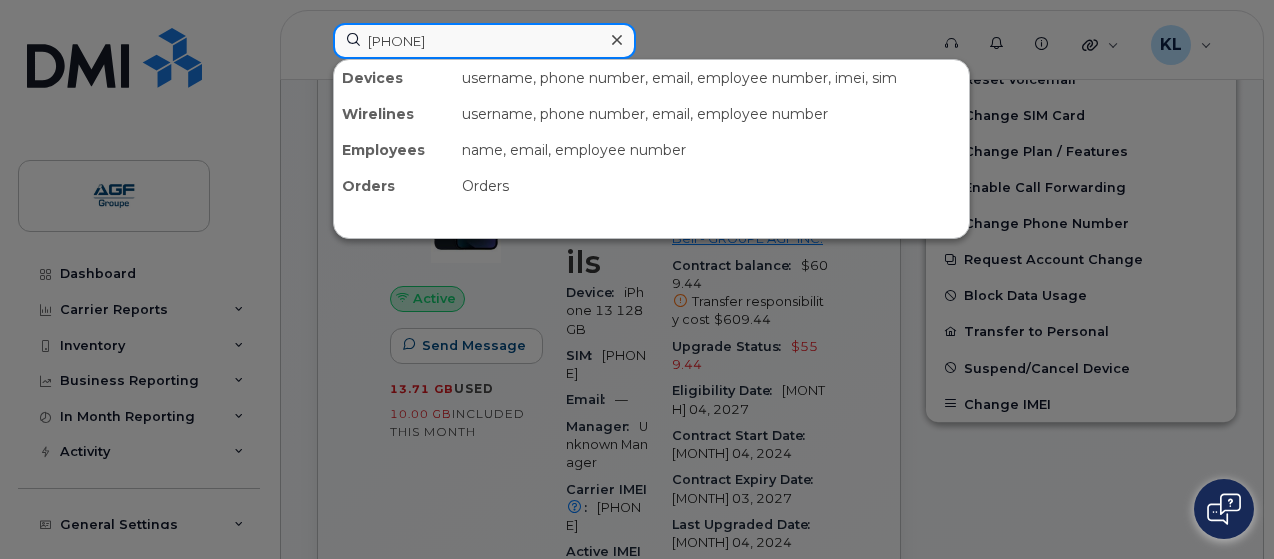 type on "514-914-3725" 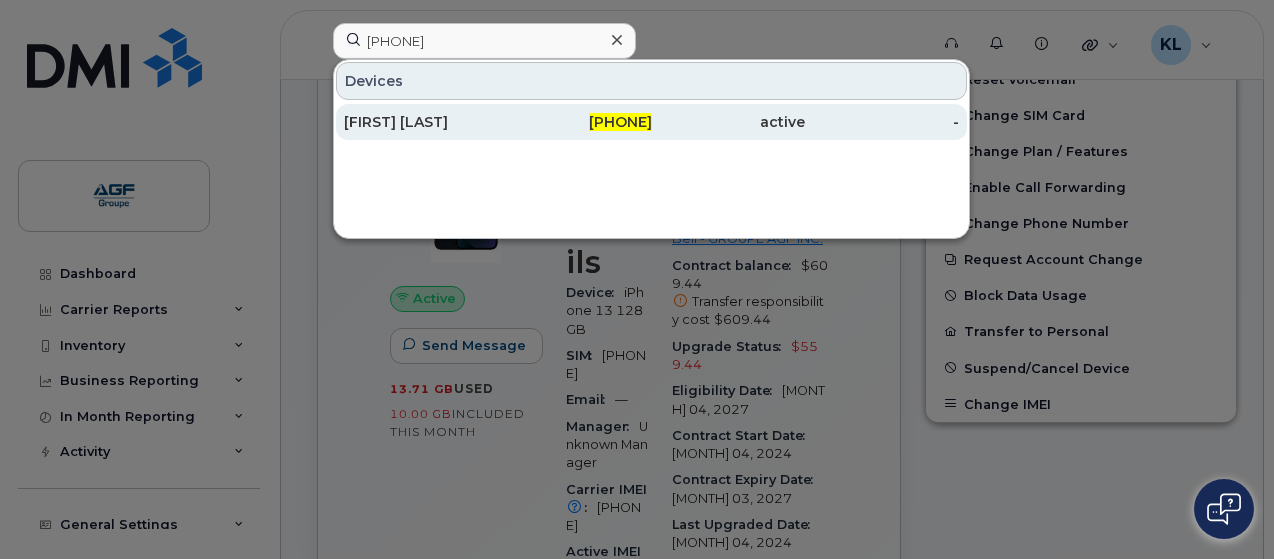 click on "514-914-3725" at bounding box center (575, 122) 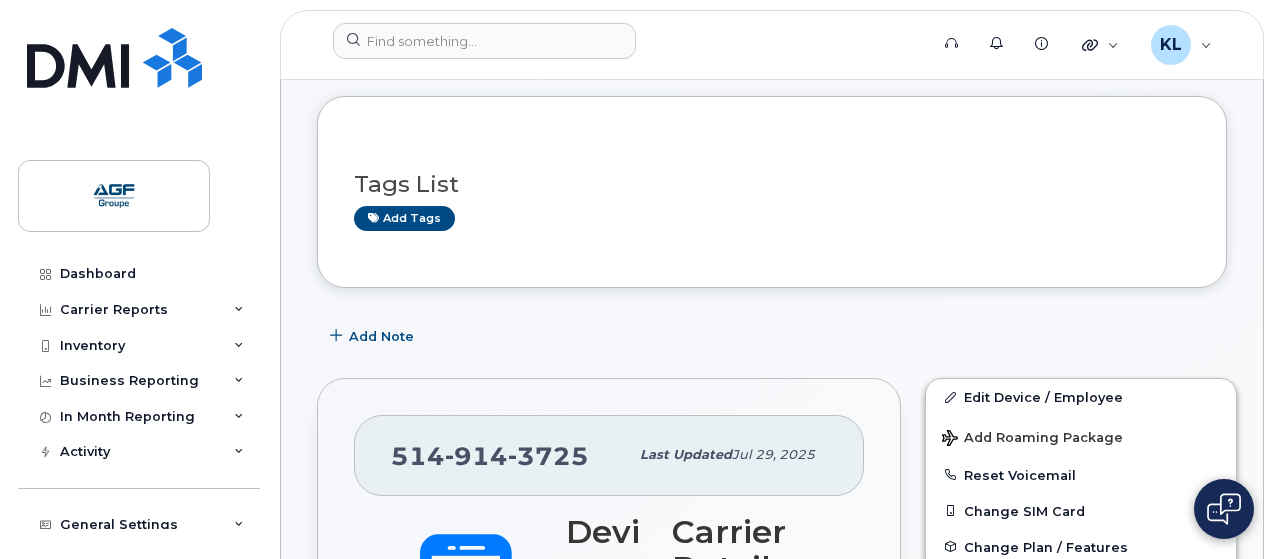 scroll, scrollTop: 0, scrollLeft: 0, axis: both 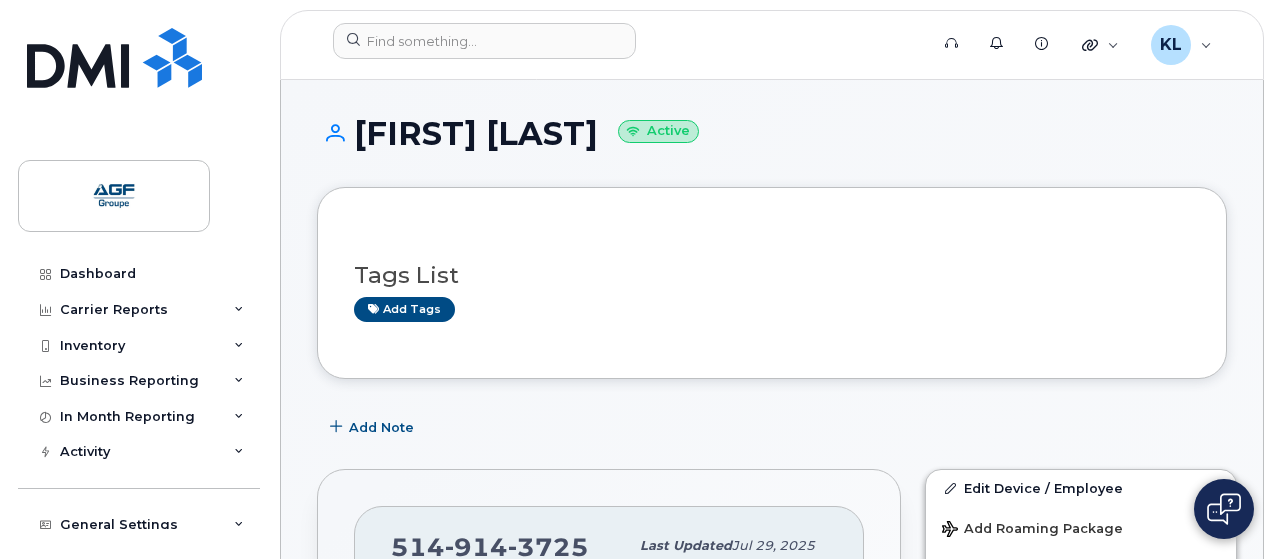 drag, startPoint x: 357, startPoint y: 130, endPoint x: 708, endPoint y: 120, distance: 351.14243 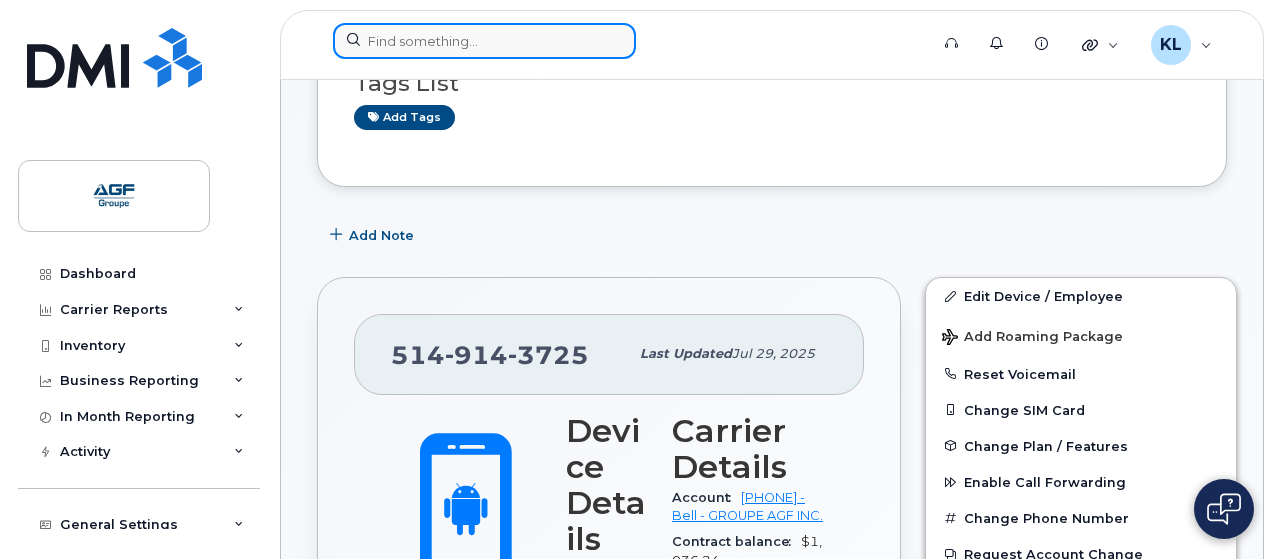 click at bounding box center (484, 41) 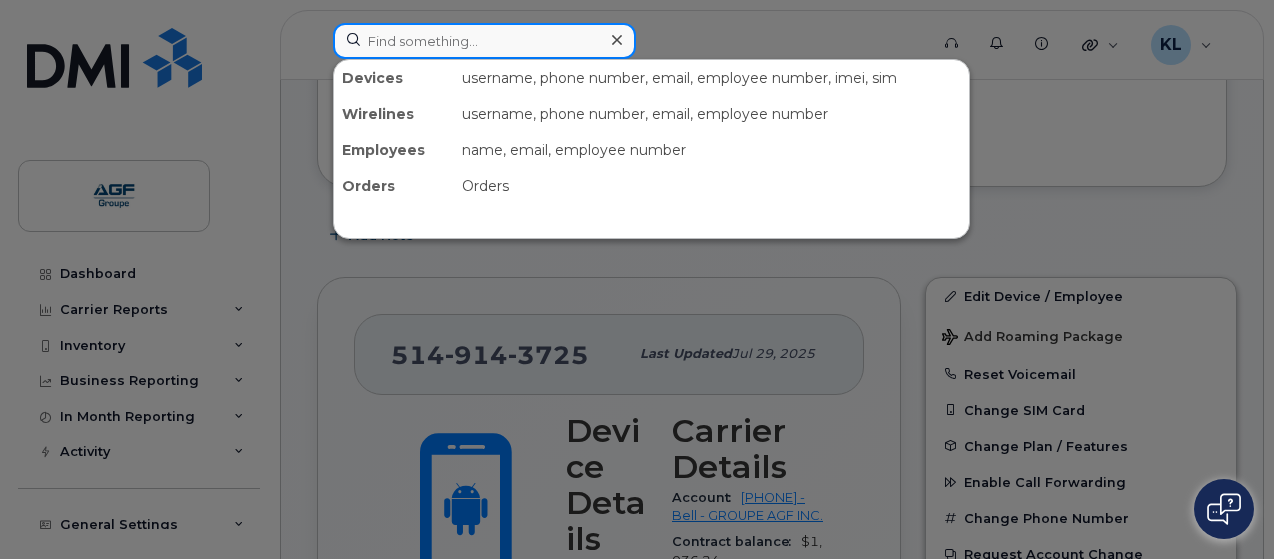 paste on "[NUMBER]" 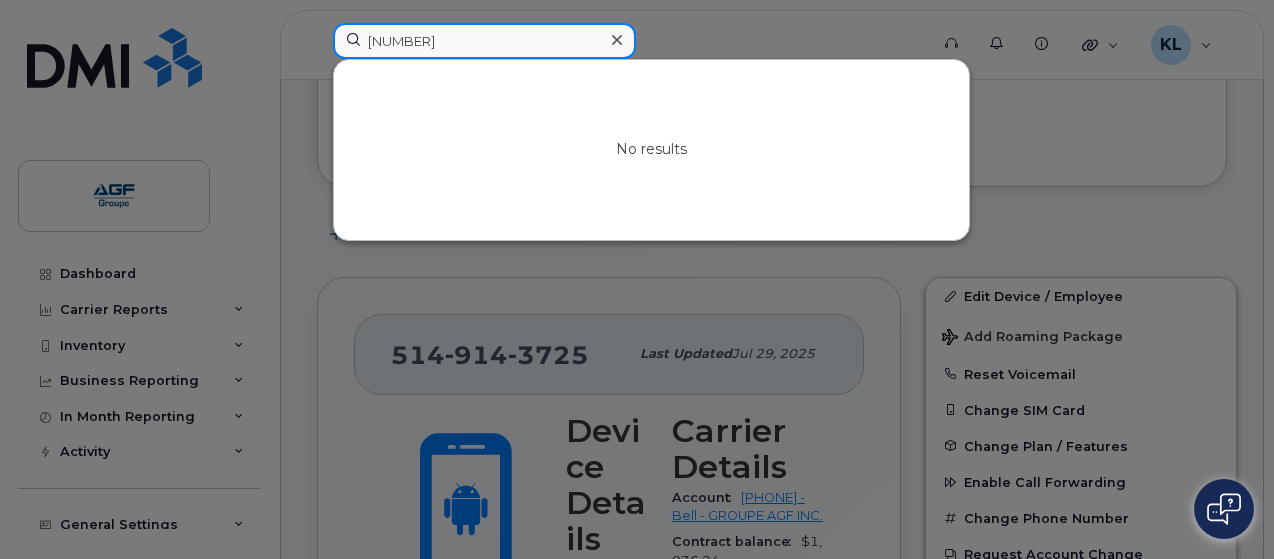 click on "302567591" at bounding box center [484, 41] 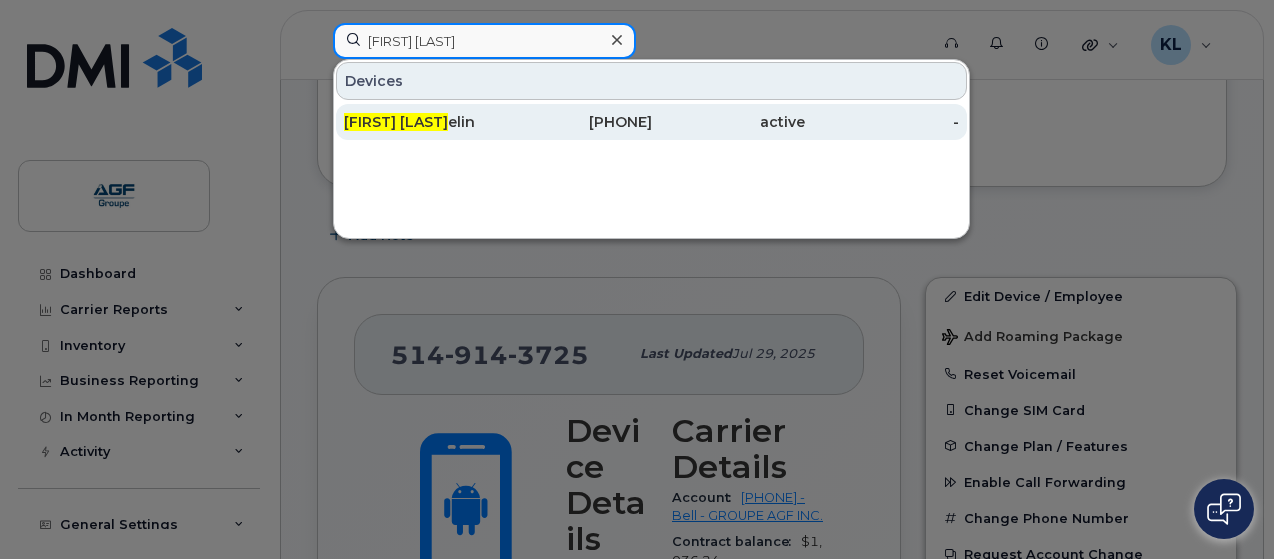 type on "samuel goss" 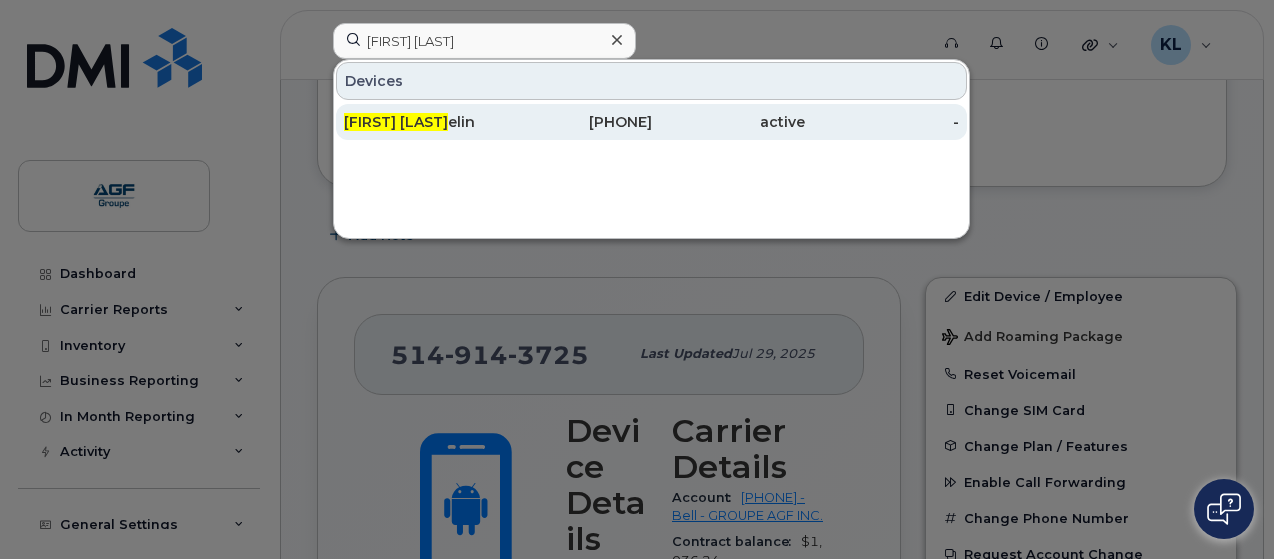 click on "581-397-4281" 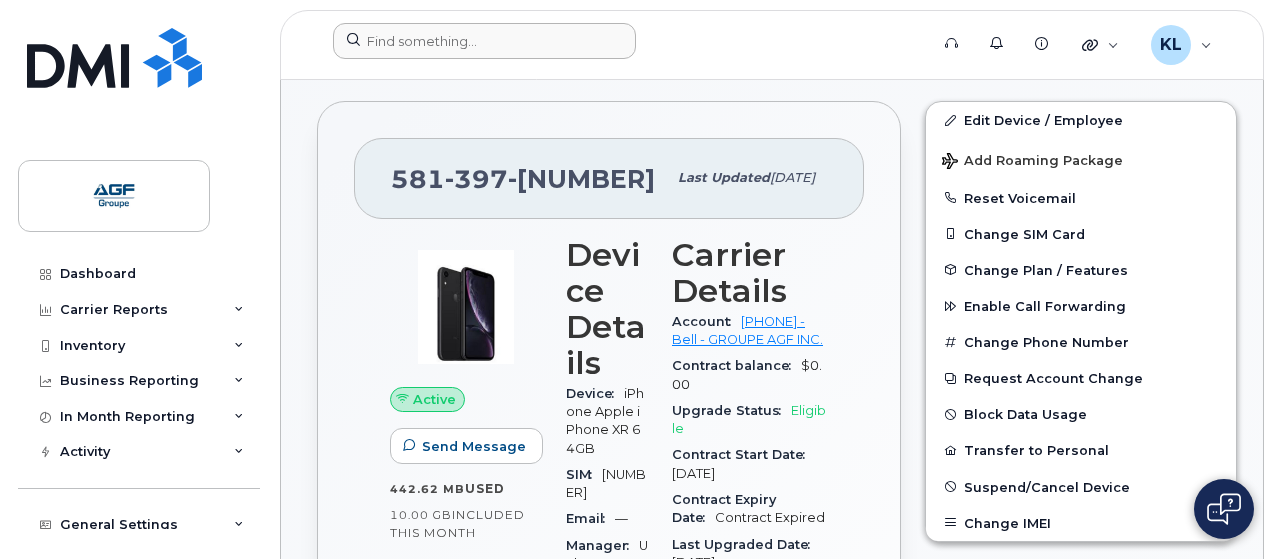scroll, scrollTop: 144, scrollLeft: 0, axis: vertical 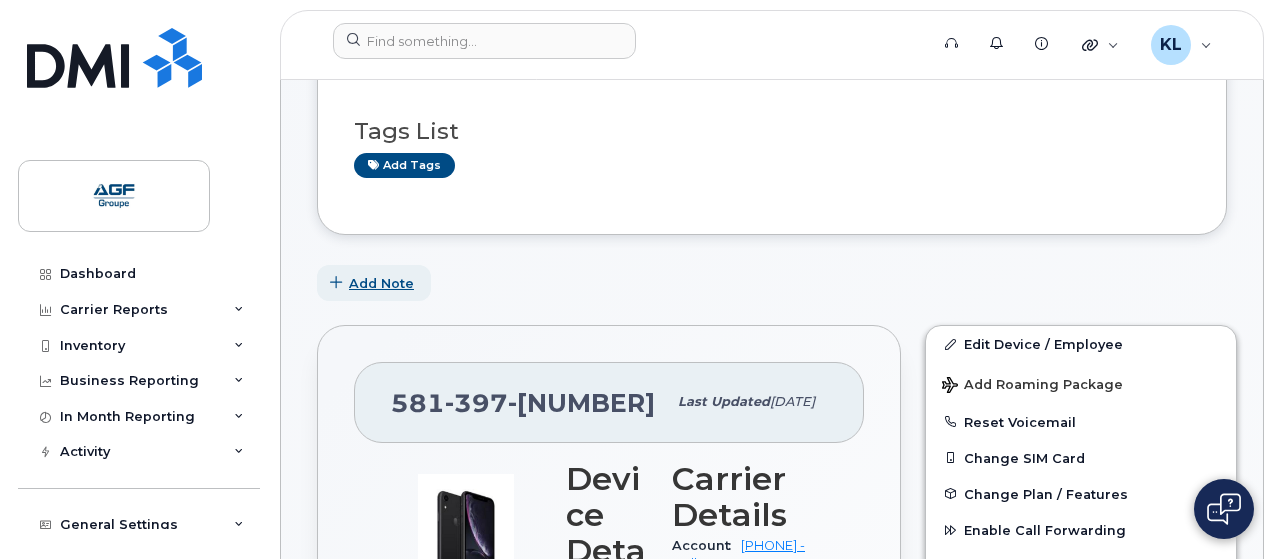 click on "Add Note" at bounding box center (374, 283) 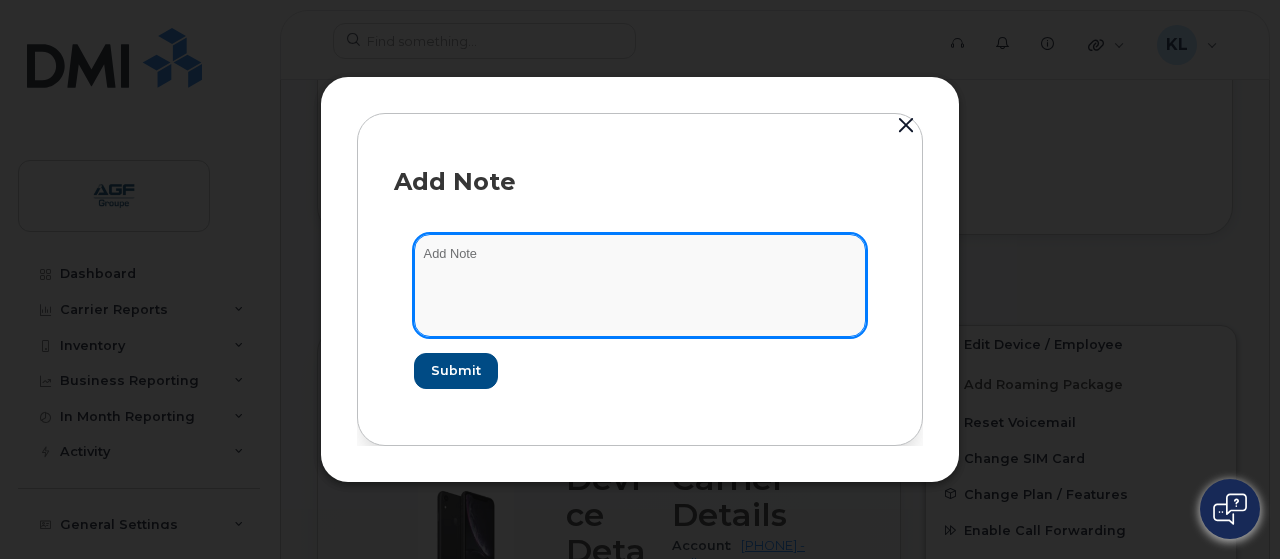 click at bounding box center (640, 285) 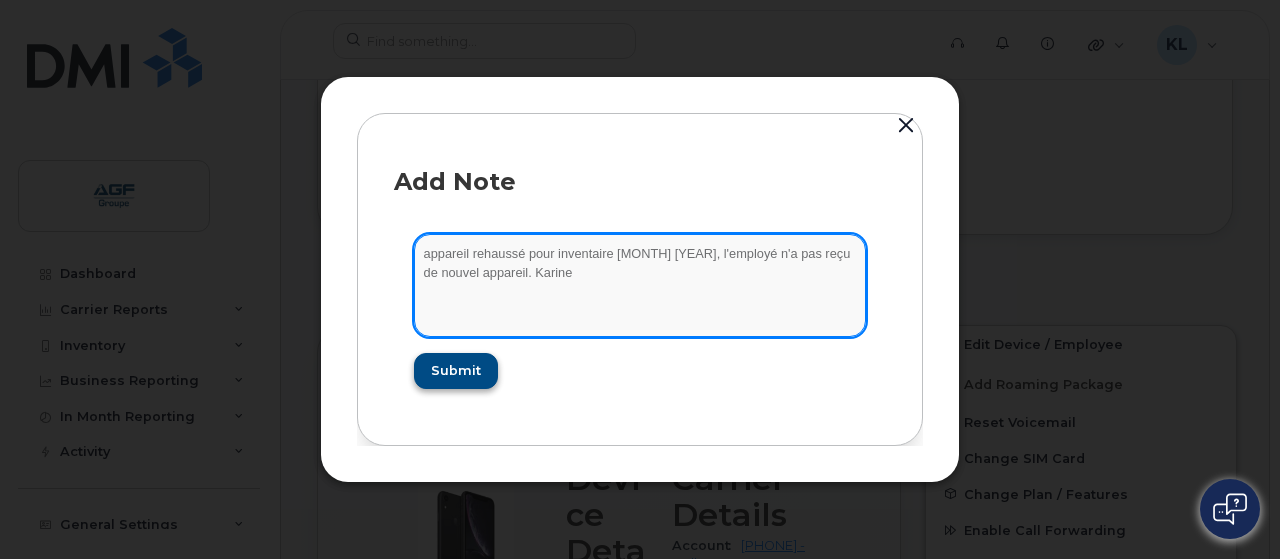type on "appareil rehaussé pour inventaire aout 2025, l'employé n'a pas reçu de nouvel appareil. Karine" 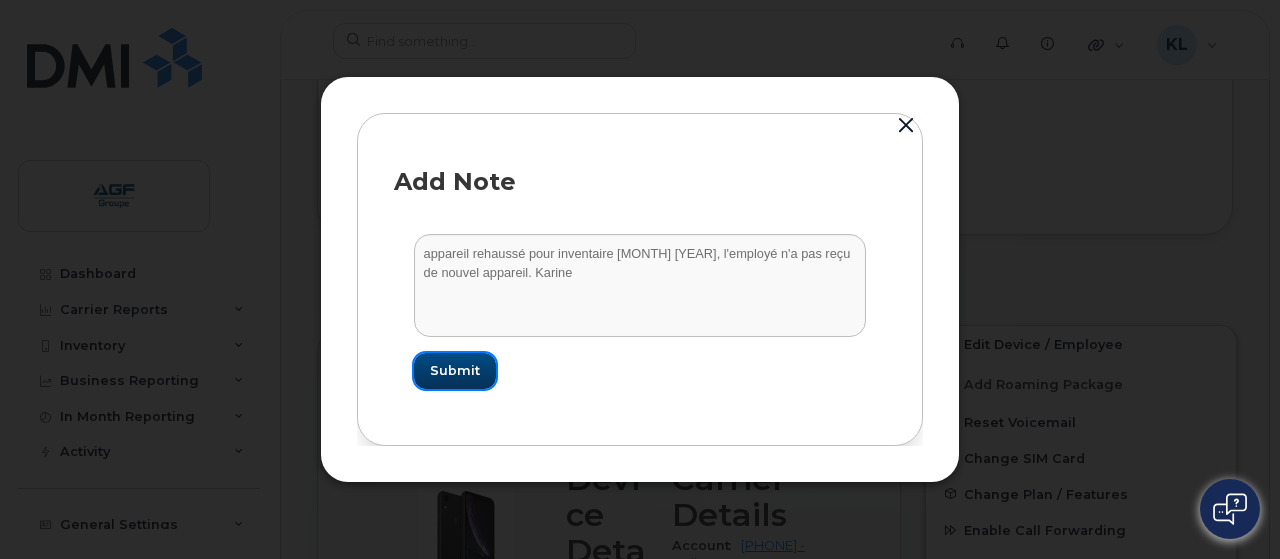 click on "Submit" at bounding box center (455, 370) 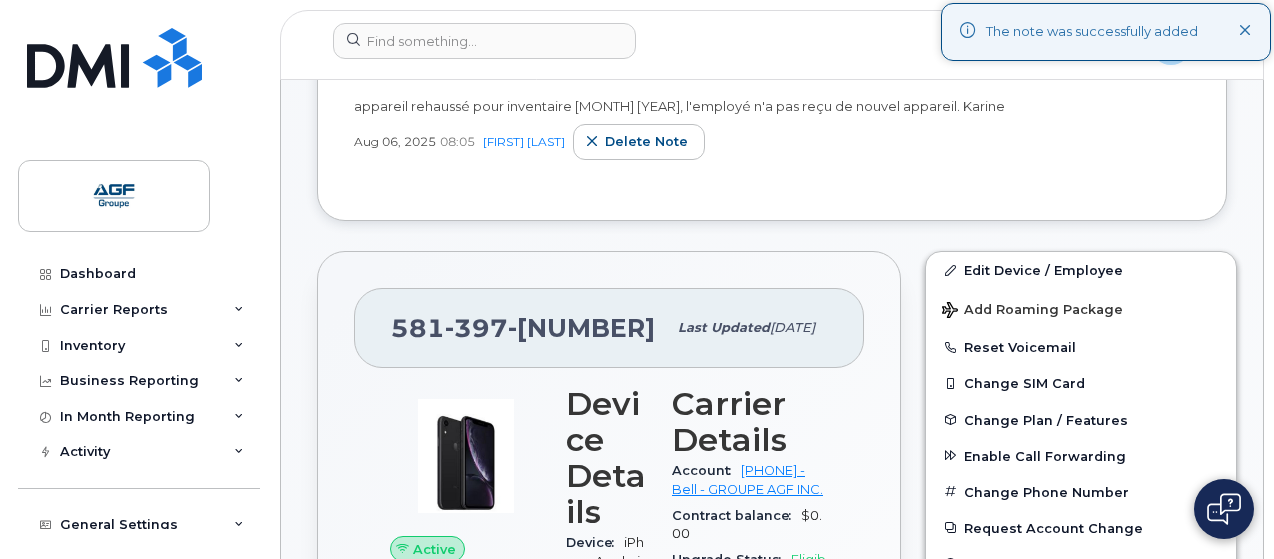 scroll, scrollTop: 406, scrollLeft: 0, axis: vertical 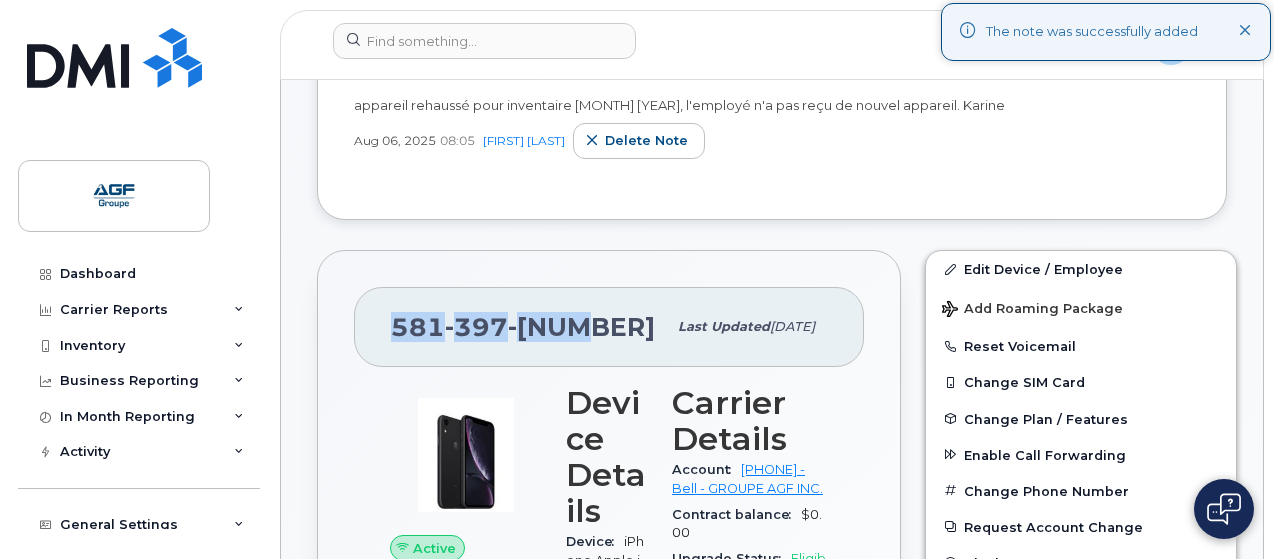 drag, startPoint x: 589, startPoint y: 322, endPoint x: 378, endPoint y: 325, distance: 211.02133 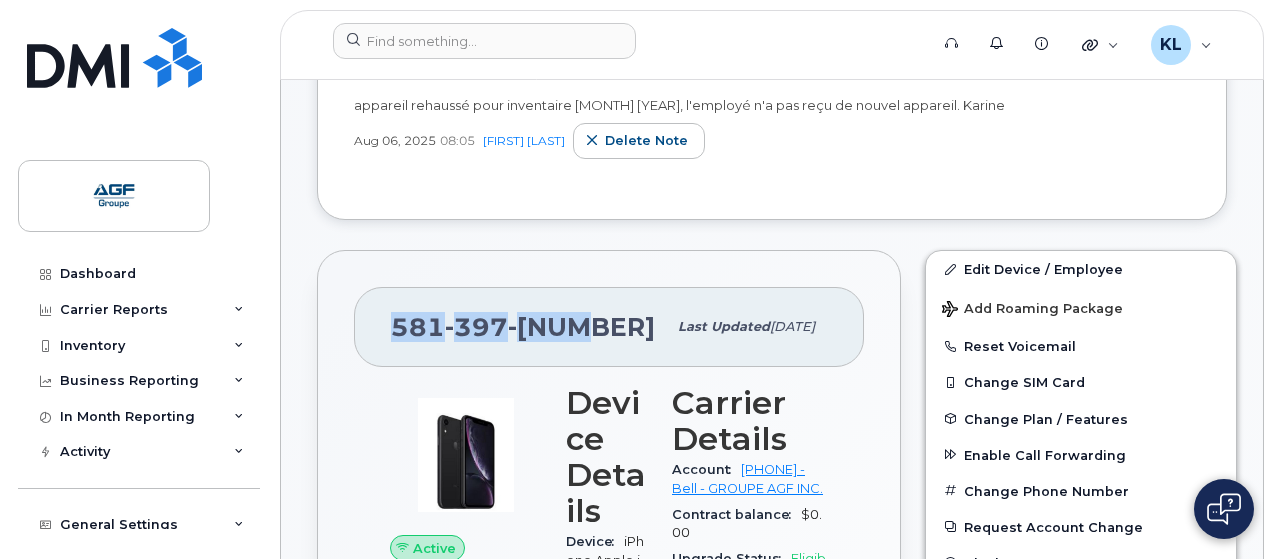 copy on "581 397 4281" 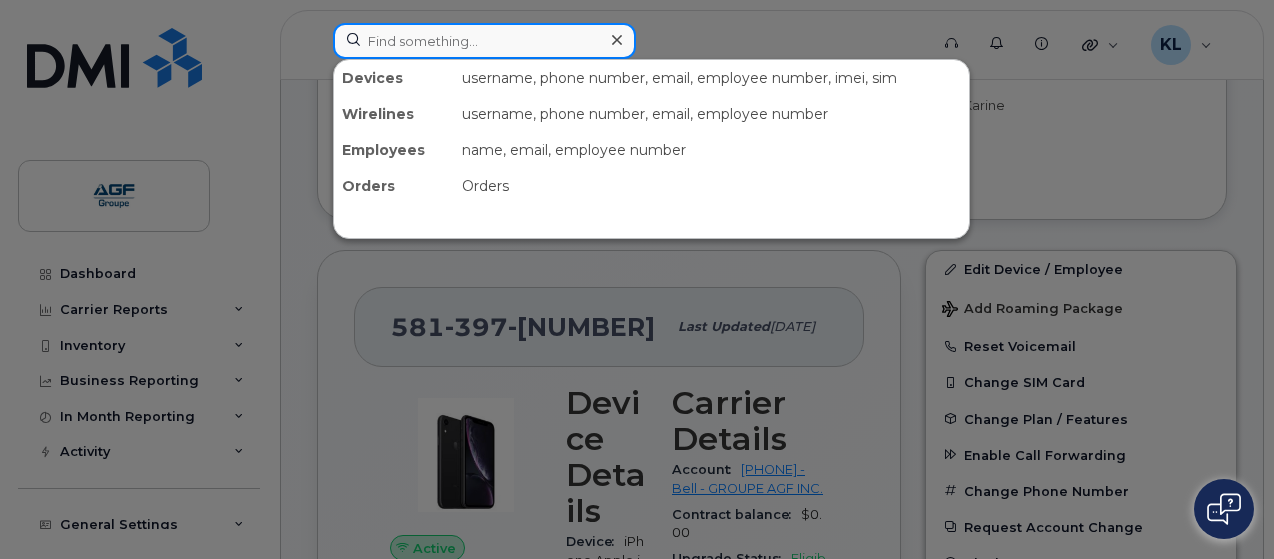 click at bounding box center (484, 41) 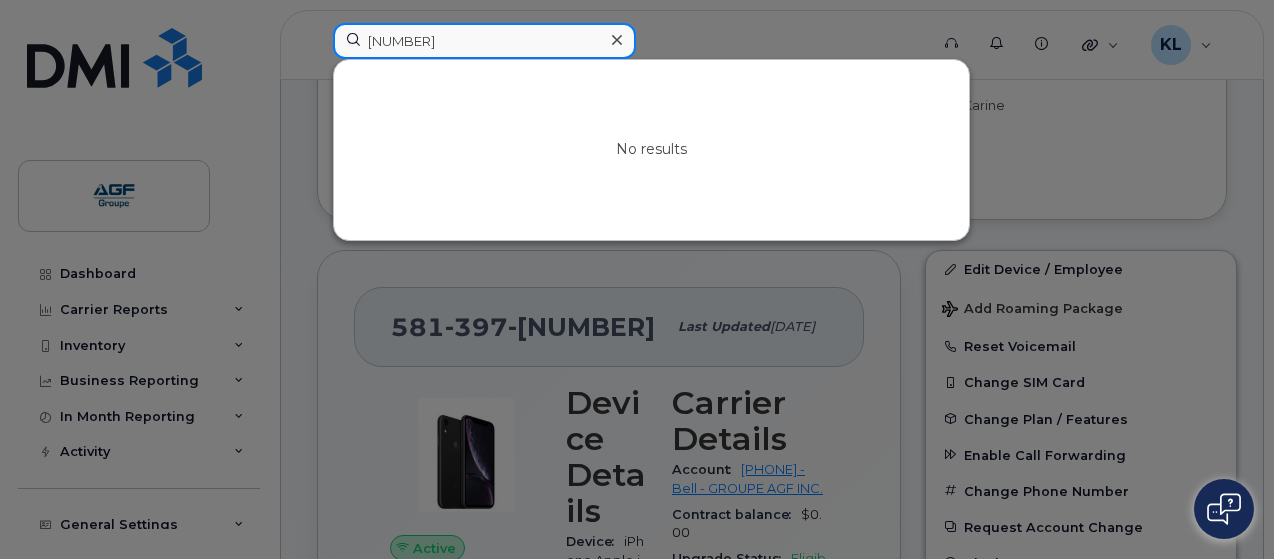 click on "302565822" at bounding box center [484, 41] 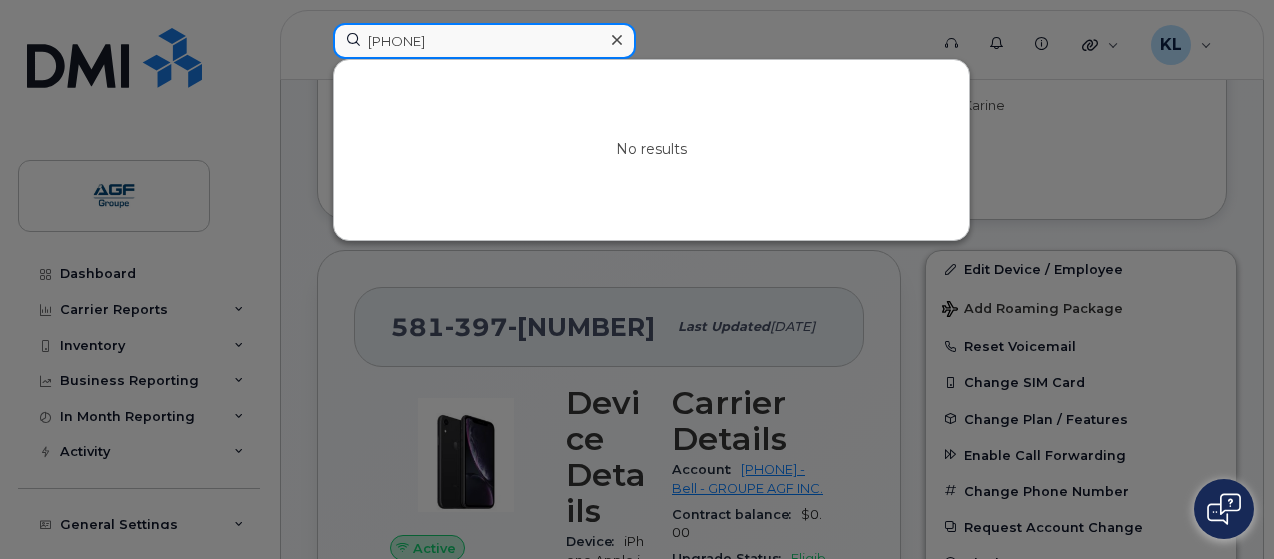 type on "6135586317" 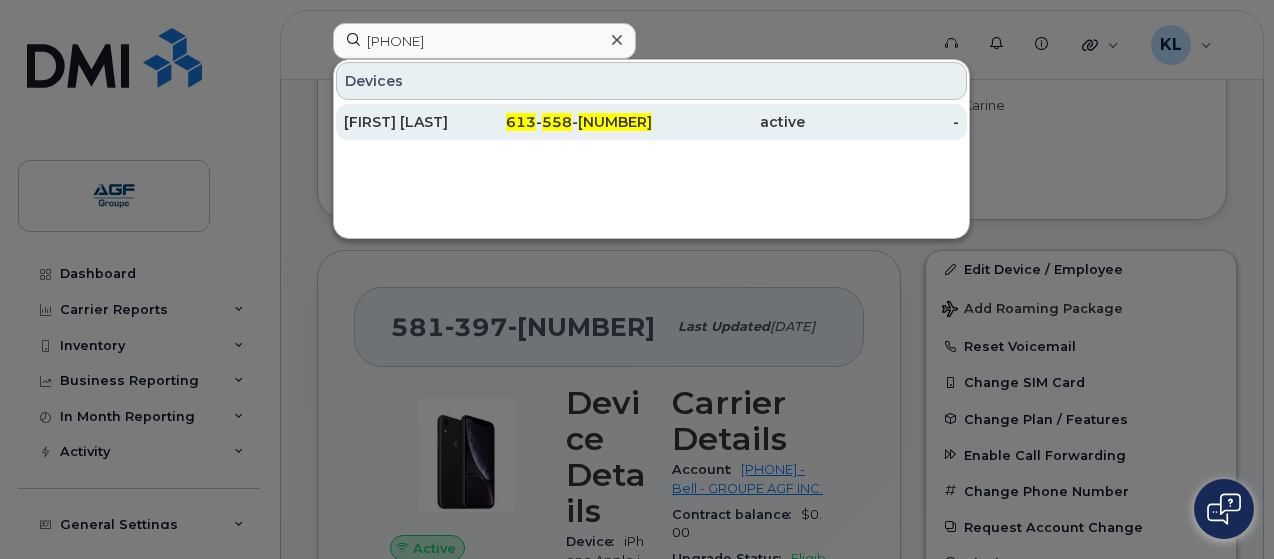 click on "613 - 558 - 6317" at bounding box center (575, 122) 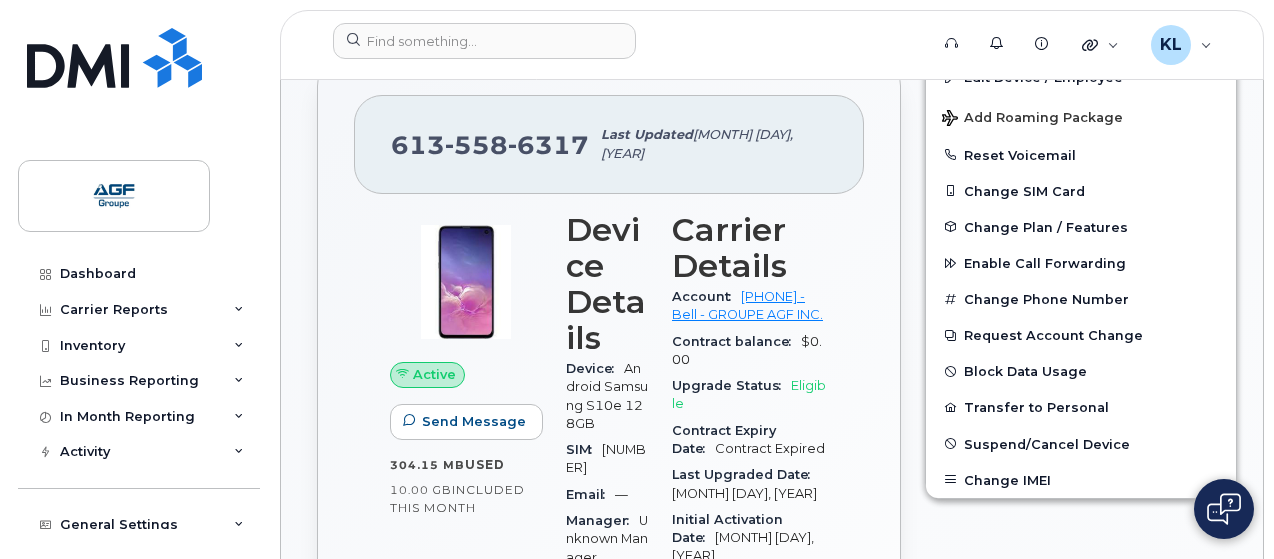 scroll, scrollTop: 415, scrollLeft: 0, axis: vertical 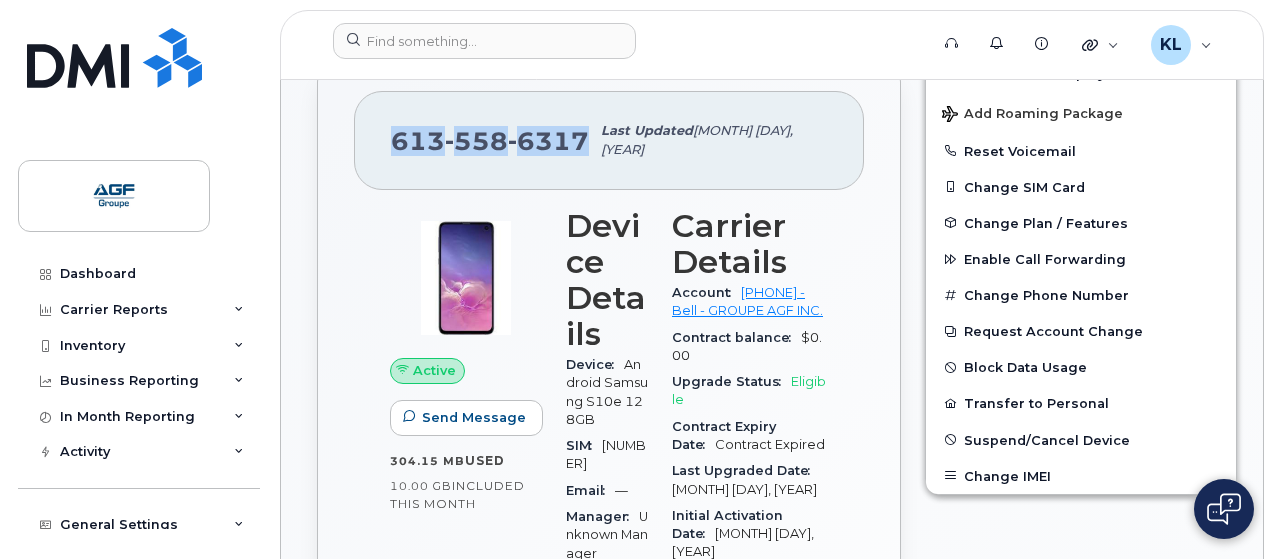 drag, startPoint x: 590, startPoint y: 131, endPoint x: 392, endPoint y: 143, distance: 198.3633 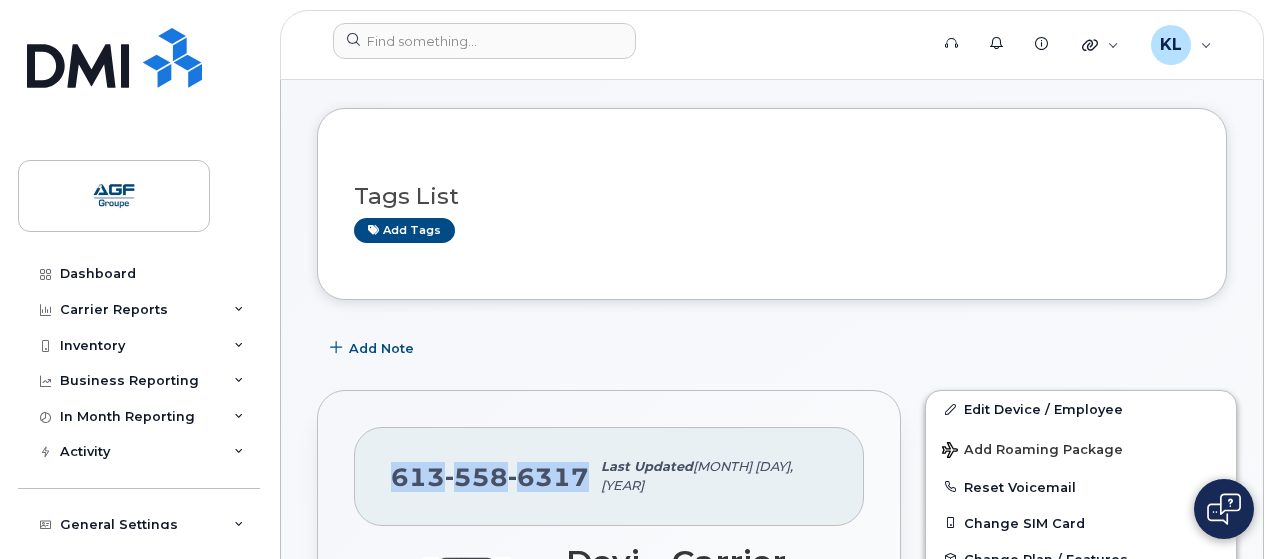 scroll, scrollTop: 0, scrollLeft: 0, axis: both 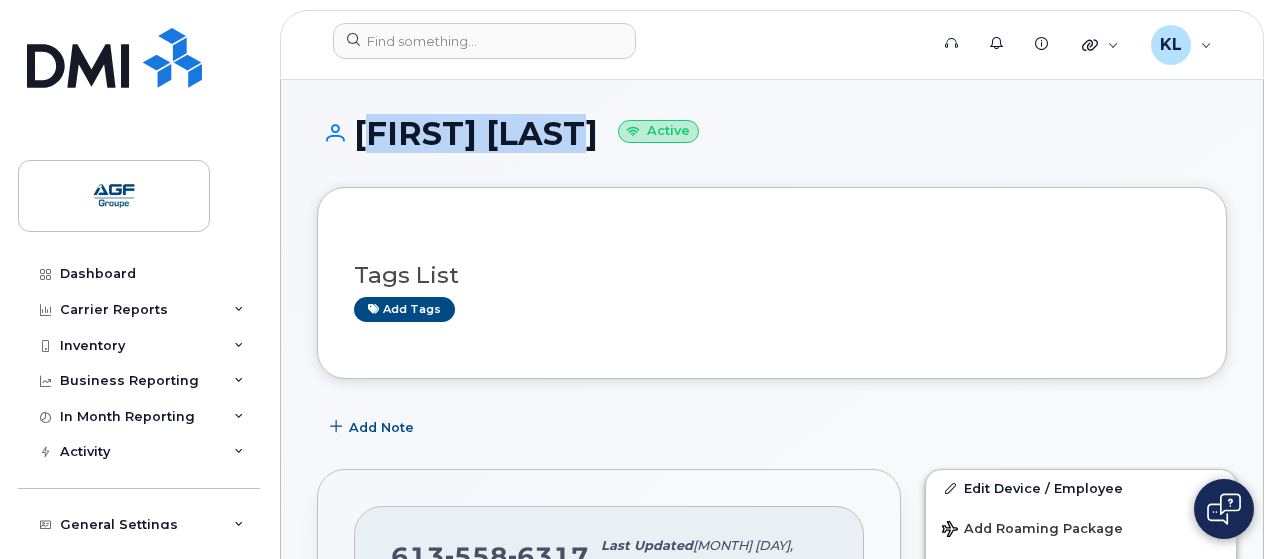 drag, startPoint x: 356, startPoint y: 128, endPoint x: 565, endPoint y: 127, distance: 209.0024 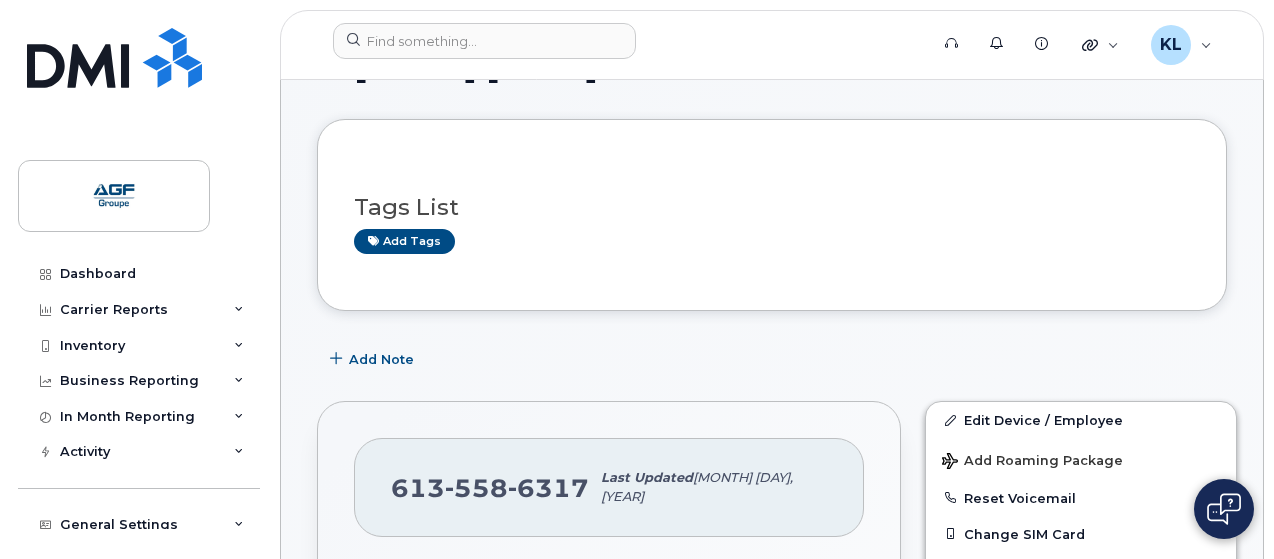 click on "613 558 6317" at bounding box center [490, 488] 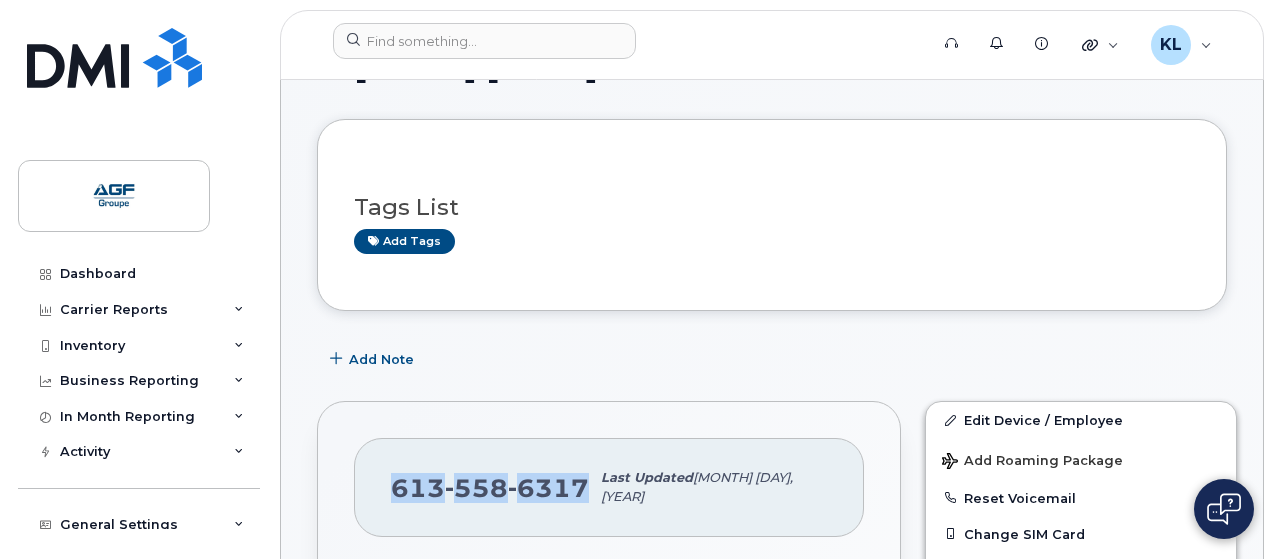 click on "613 558 6317" at bounding box center (490, 488) 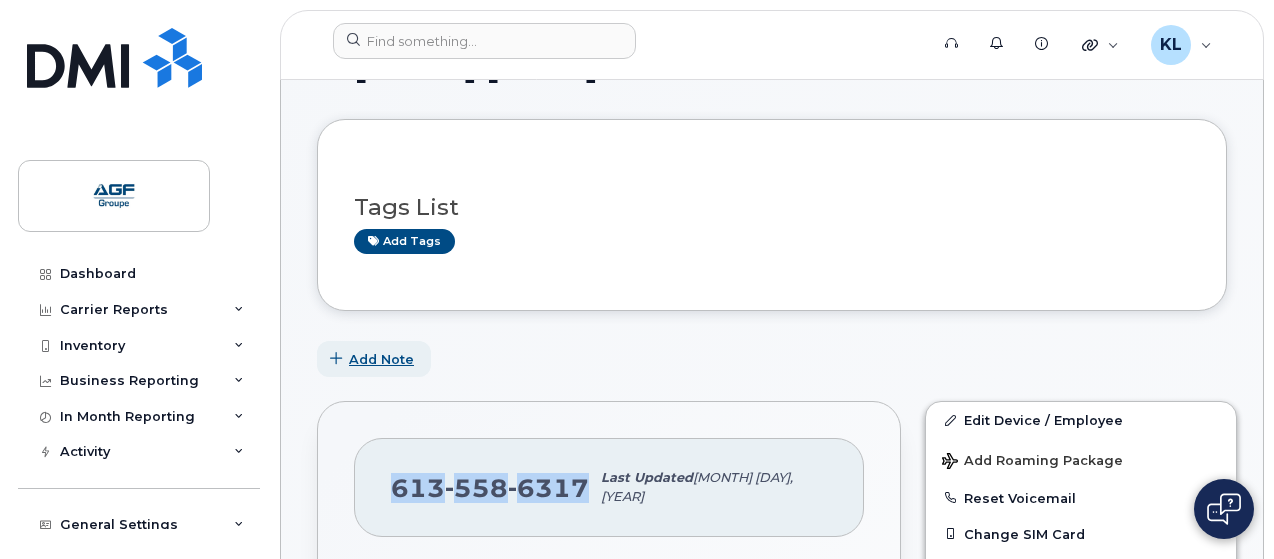 click on "Add Note" at bounding box center (381, 359) 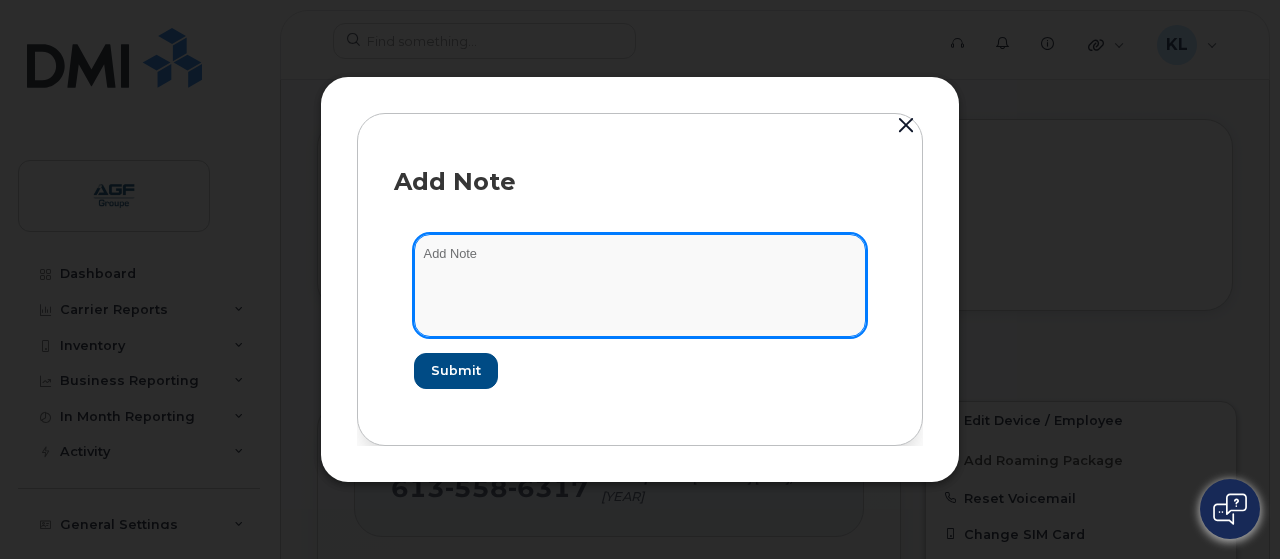 click at bounding box center [640, 285] 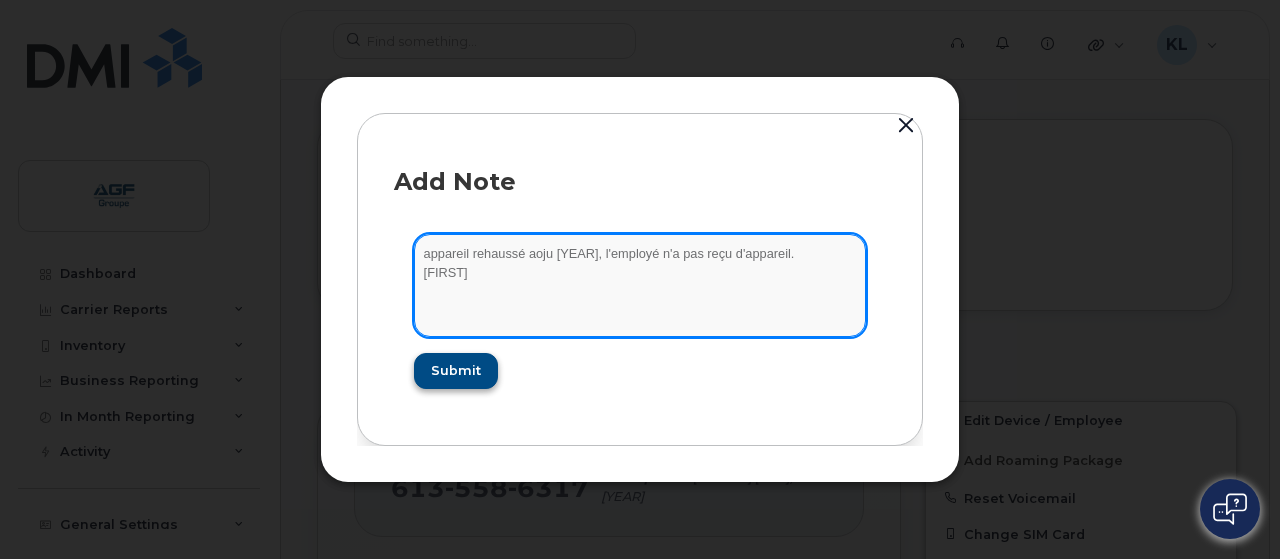 type on "appareil rehaussé aoju 2025, l'employé n'a pas reçu d'appareil.
Karine" 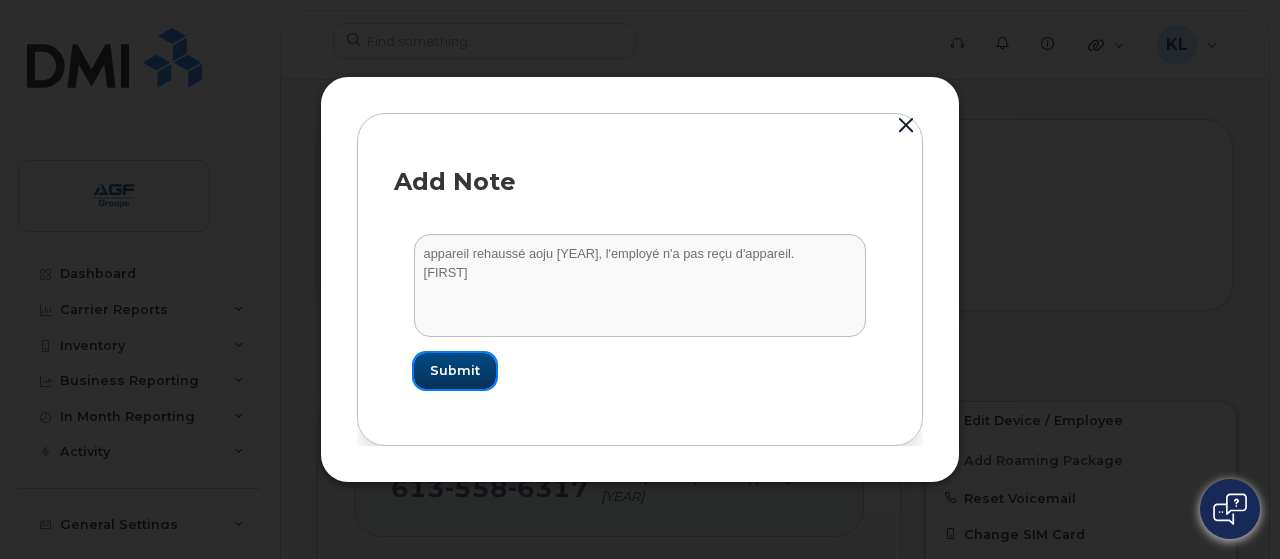 click on "Submit" at bounding box center (455, 370) 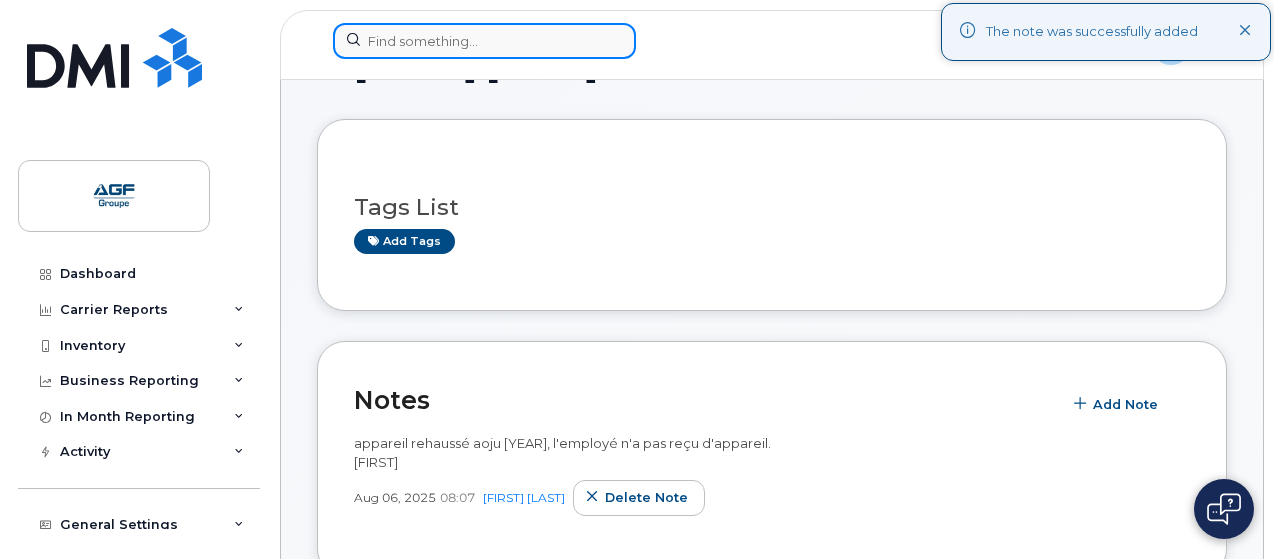 click at bounding box center (484, 41) 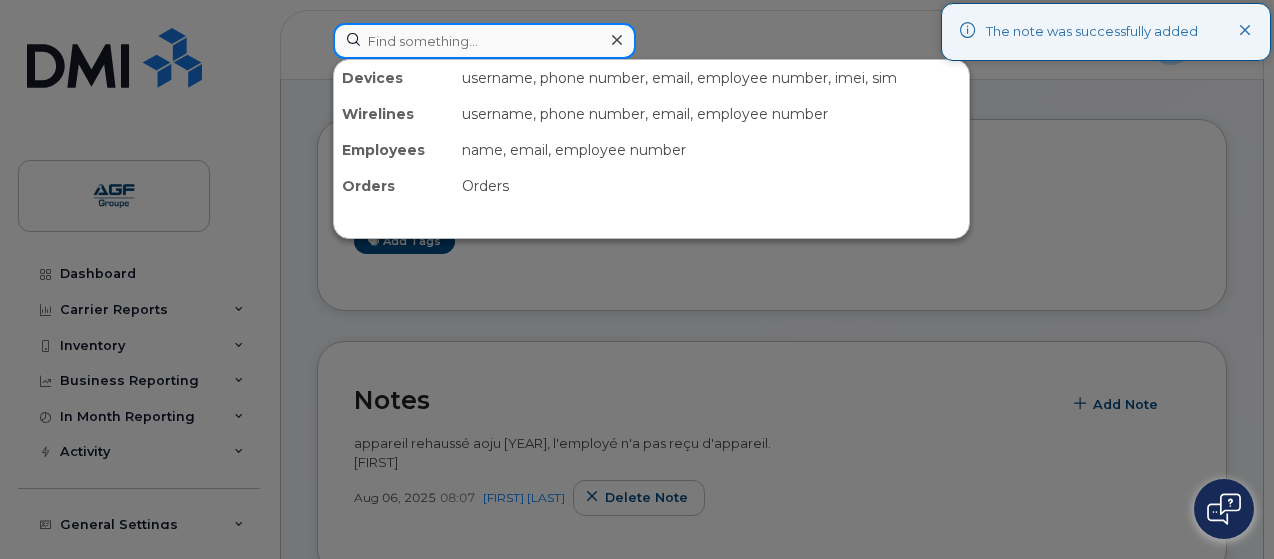 paste on "2267527655" 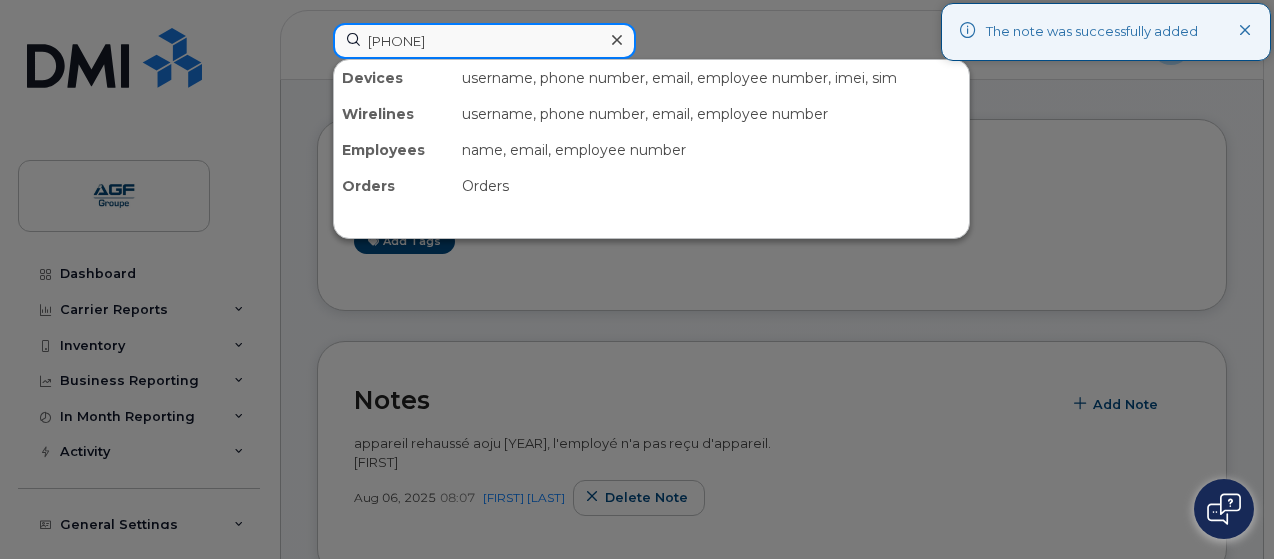 type on "2267527655" 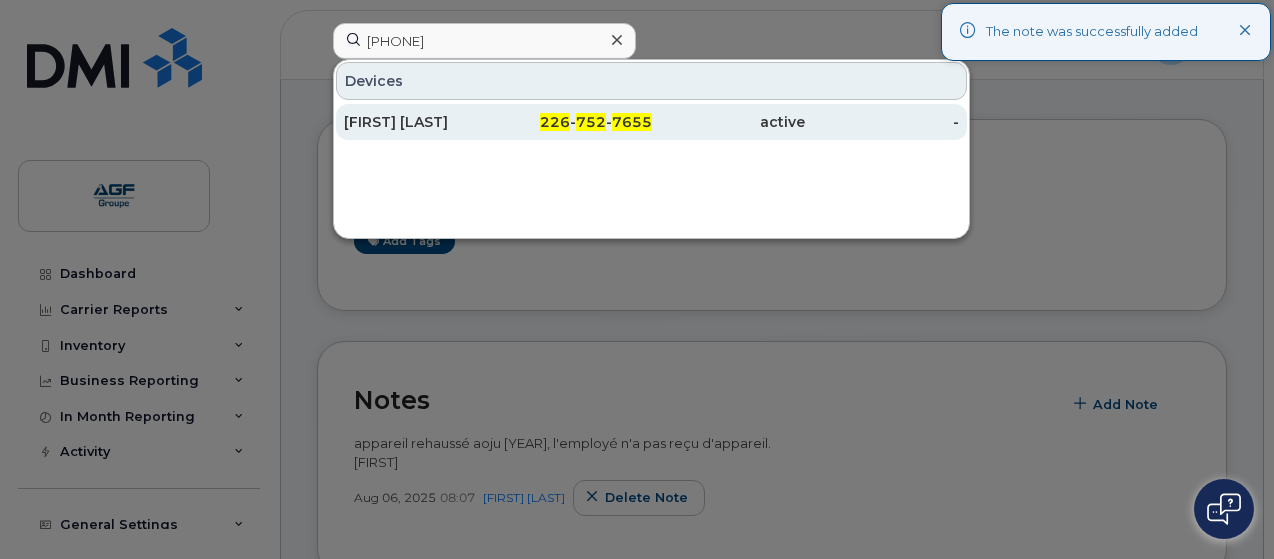 click on "Sara Vandecaveye" at bounding box center [421, 122] 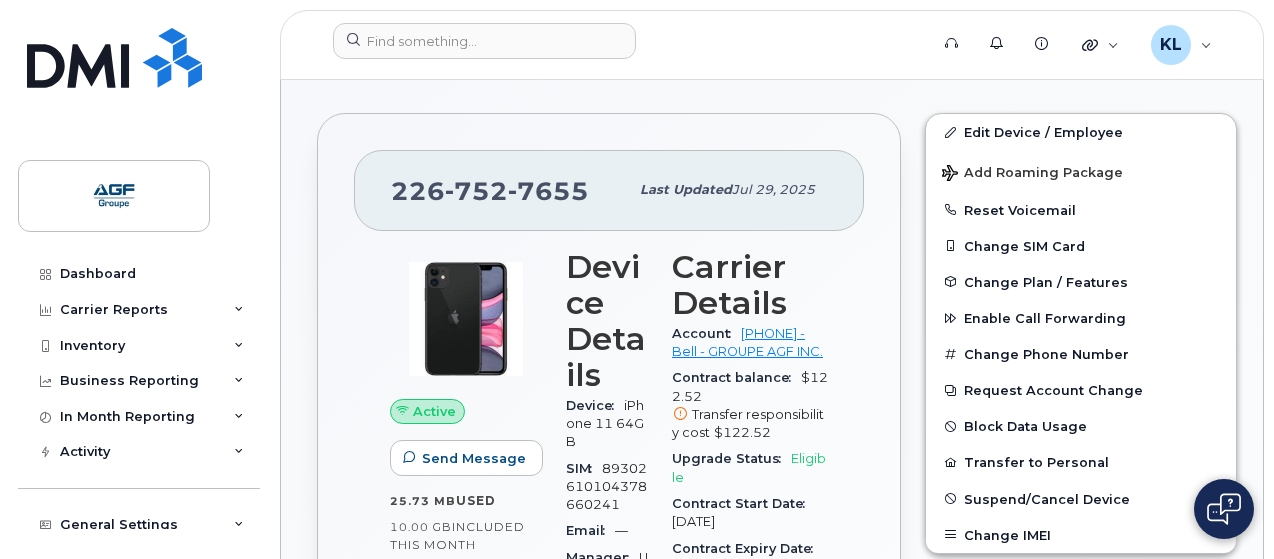 scroll, scrollTop: 358, scrollLeft: 0, axis: vertical 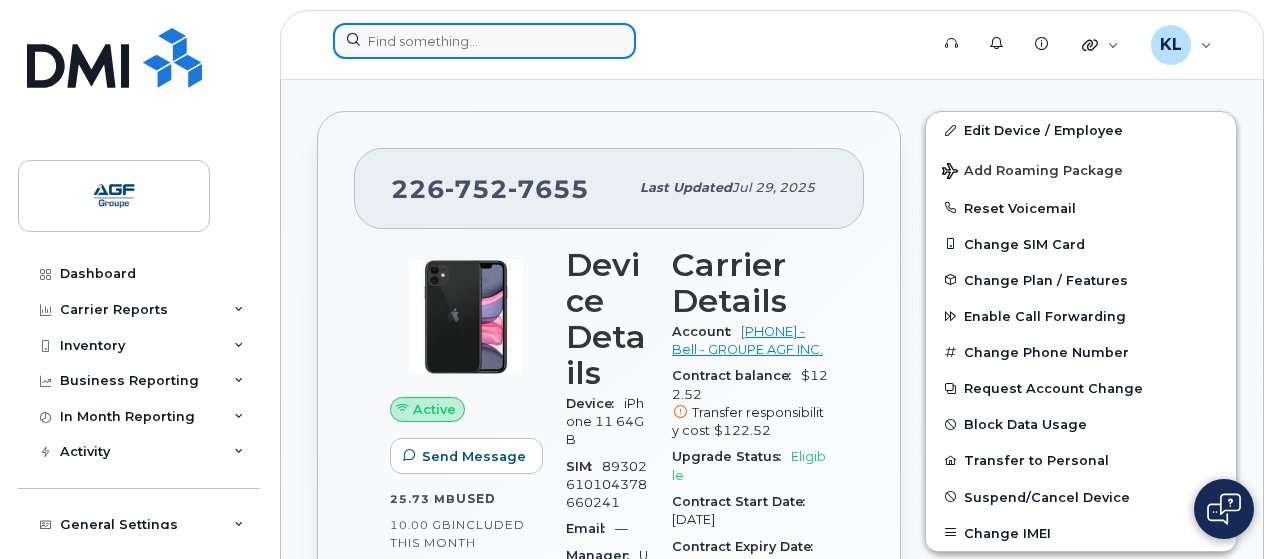 click at bounding box center (484, 41) 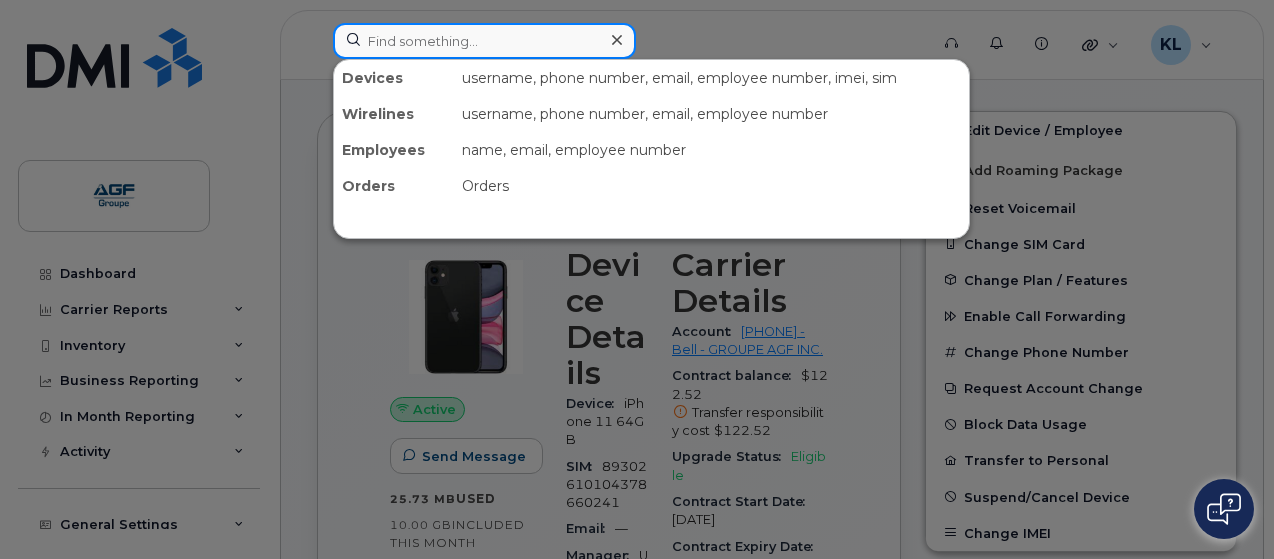 paste on "[PHONE]" 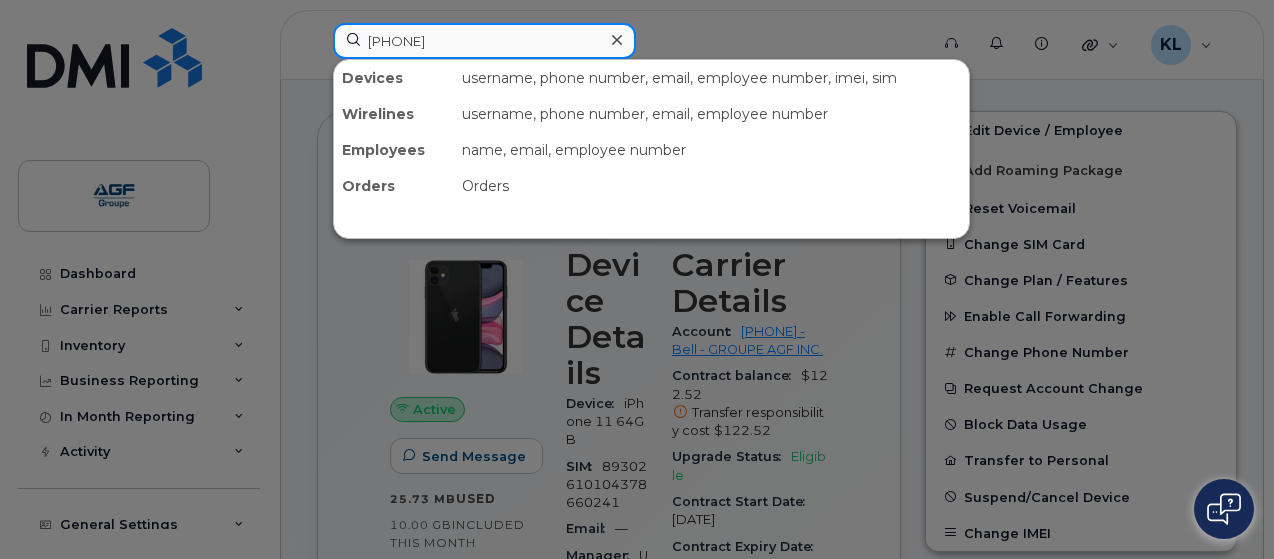 type on "[PHONE]" 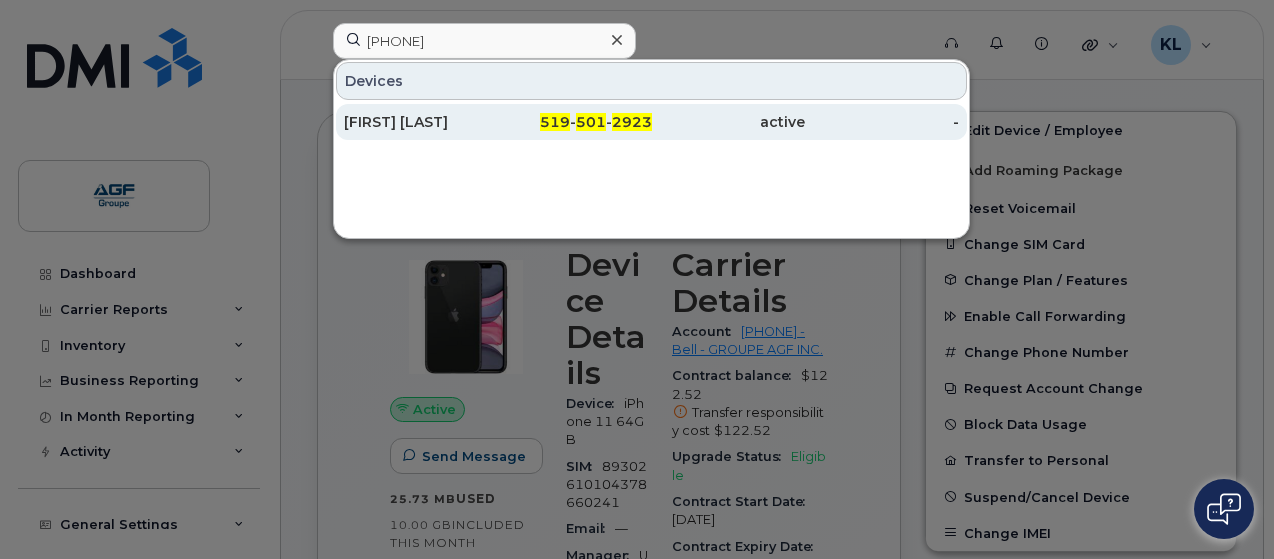 click on "[FIRST] [LAST]" at bounding box center [421, 122] 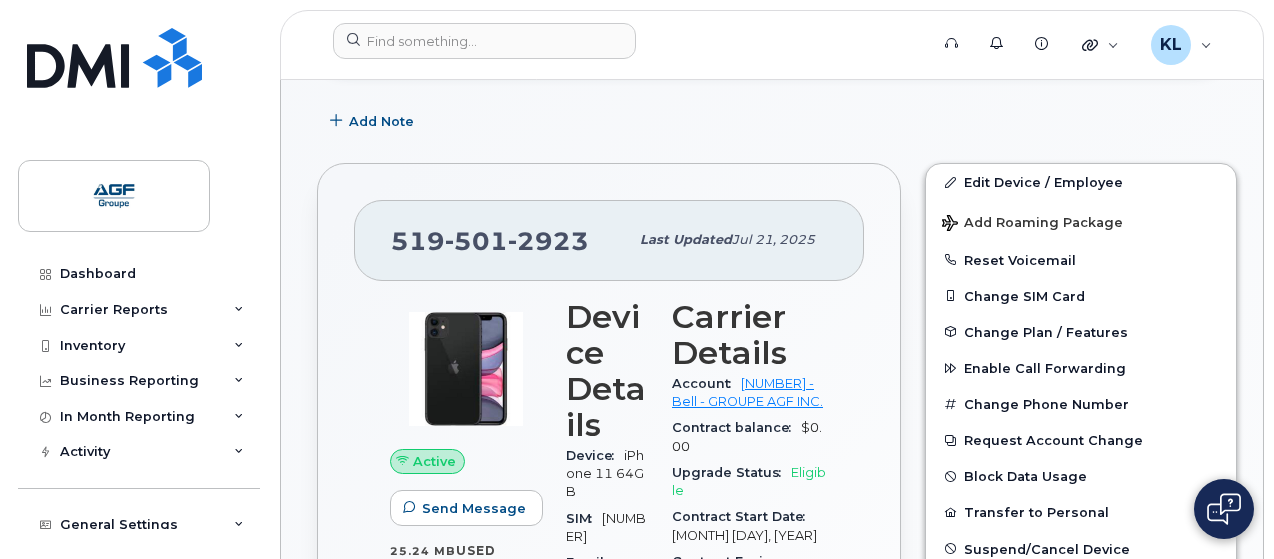 scroll, scrollTop: 288, scrollLeft: 0, axis: vertical 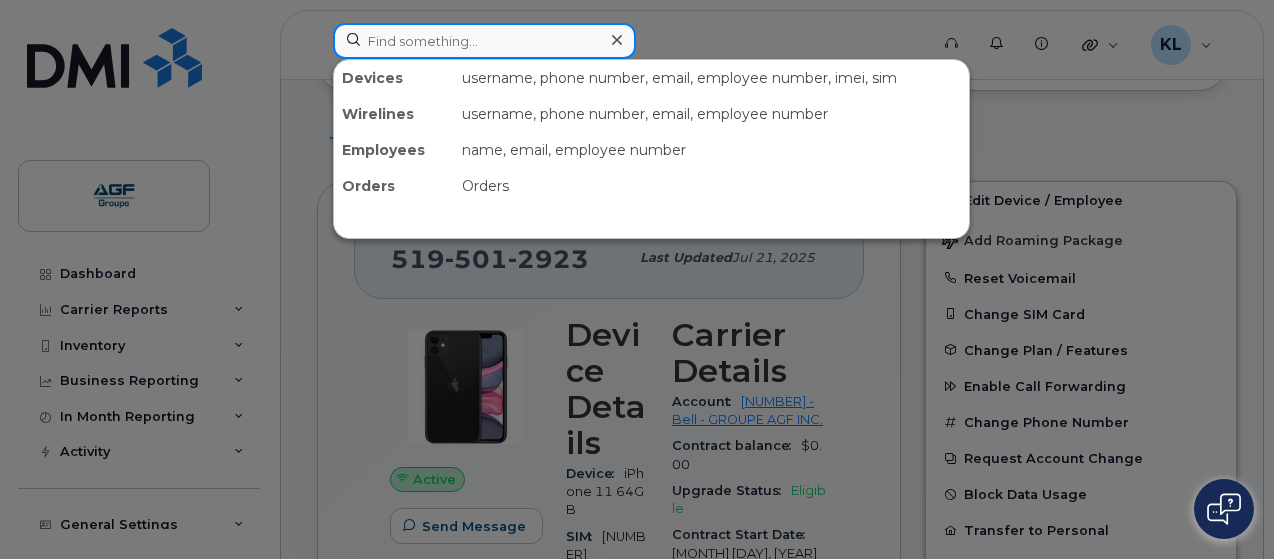 click at bounding box center (484, 41) 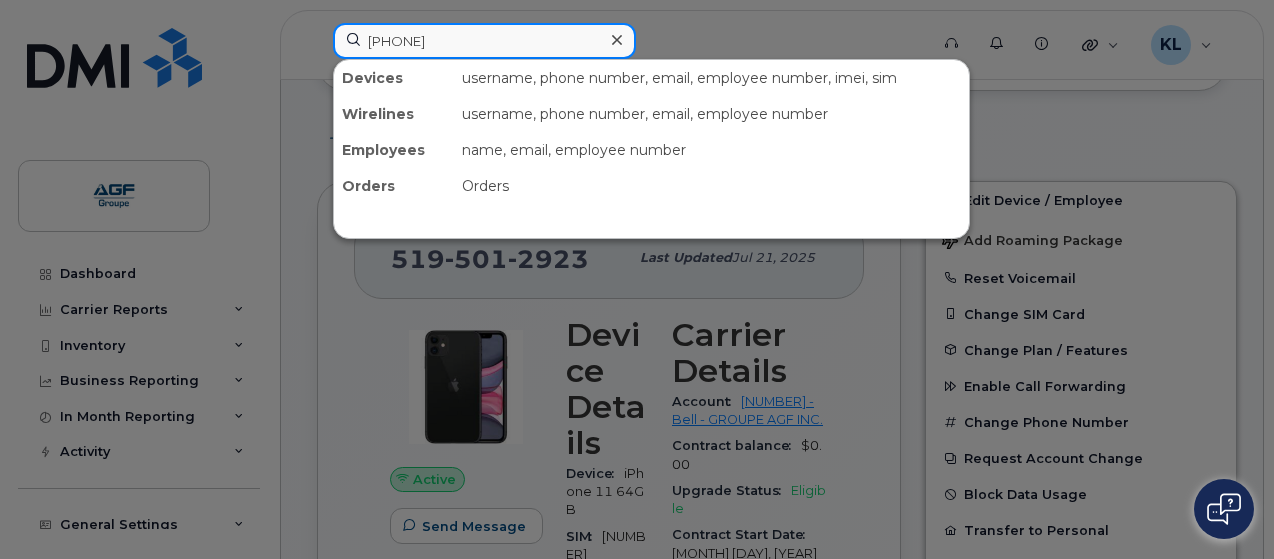 type on "6044045865" 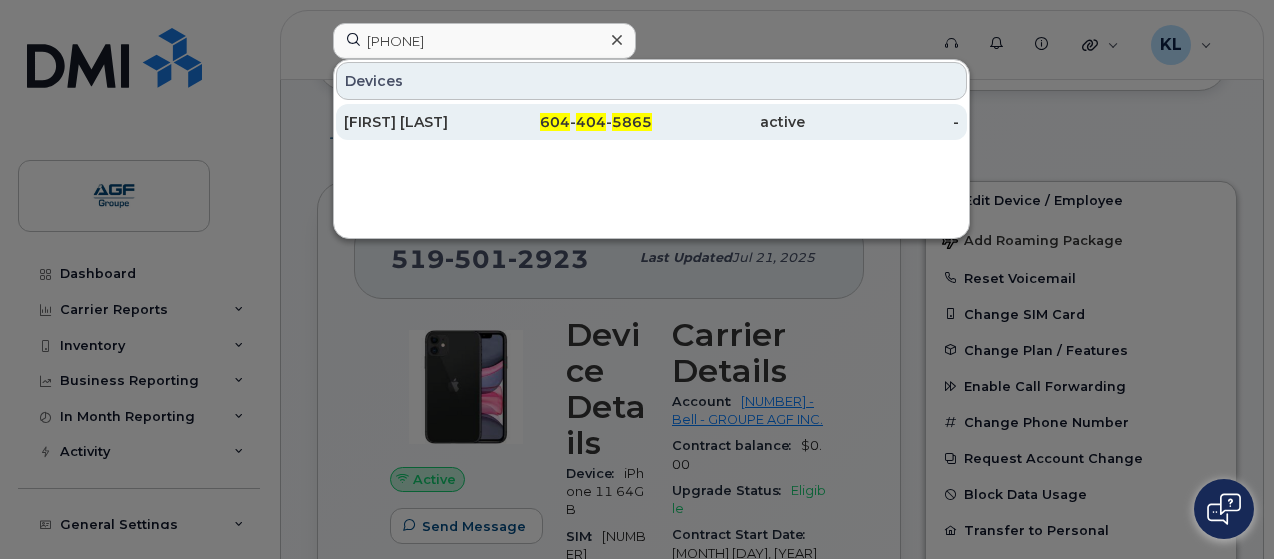 click on "[FIRST] [LAST]" 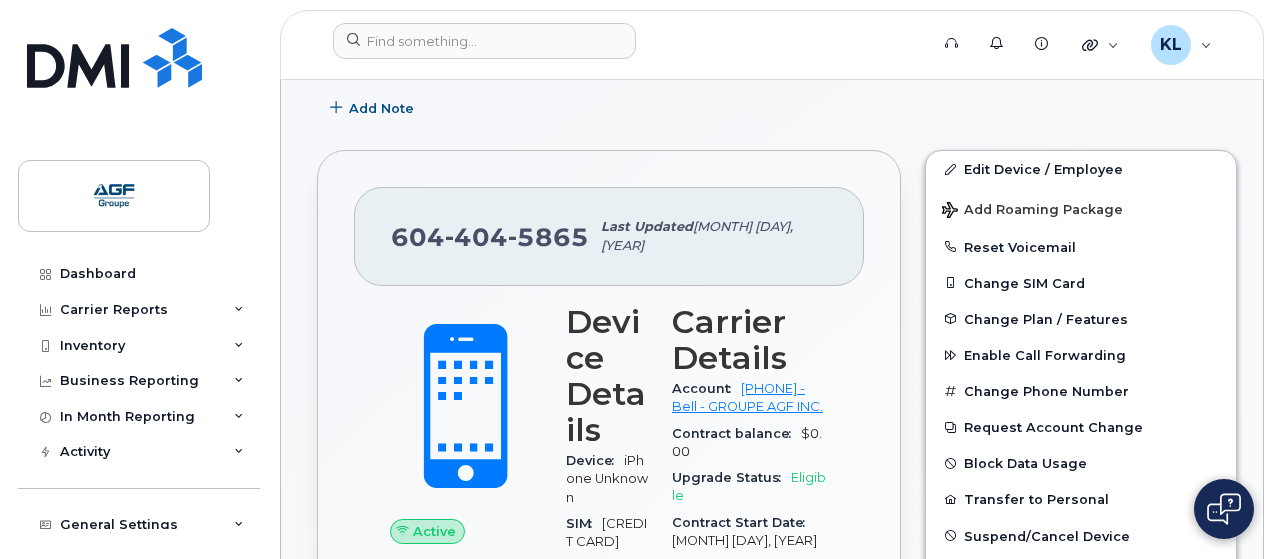 scroll, scrollTop: 320, scrollLeft: 0, axis: vertical 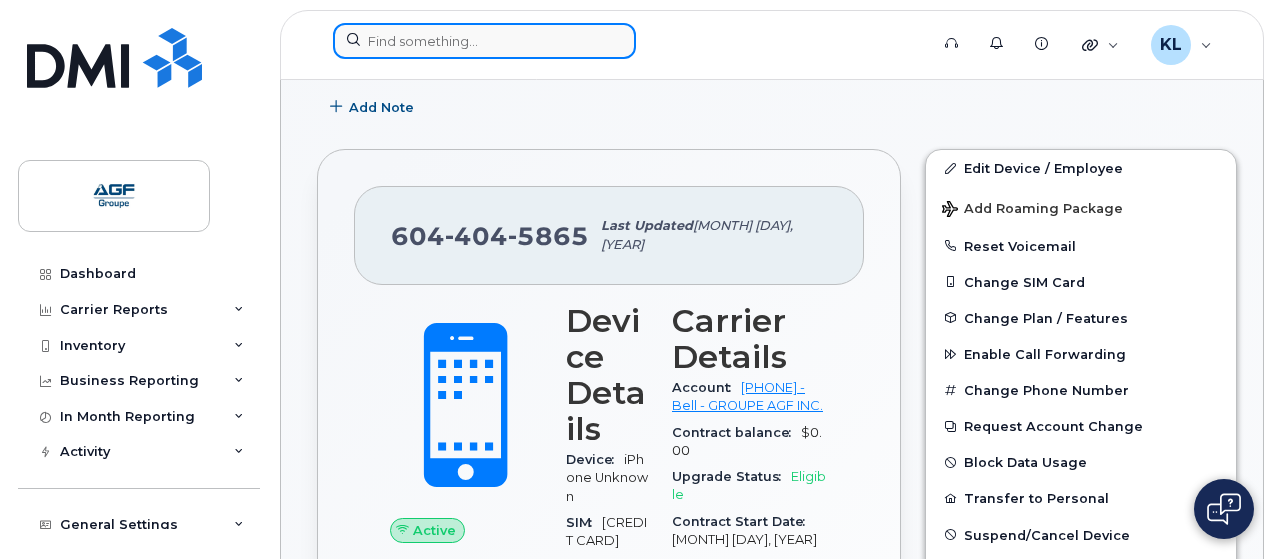 click at bounding box center [484, 41] 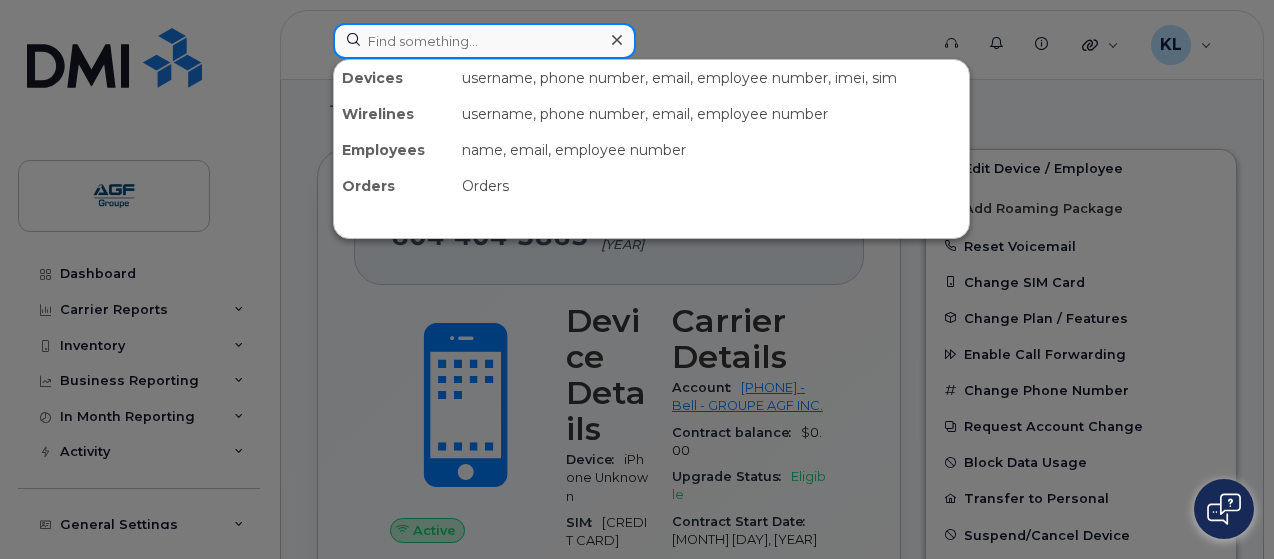 paste on "[PHONE]" 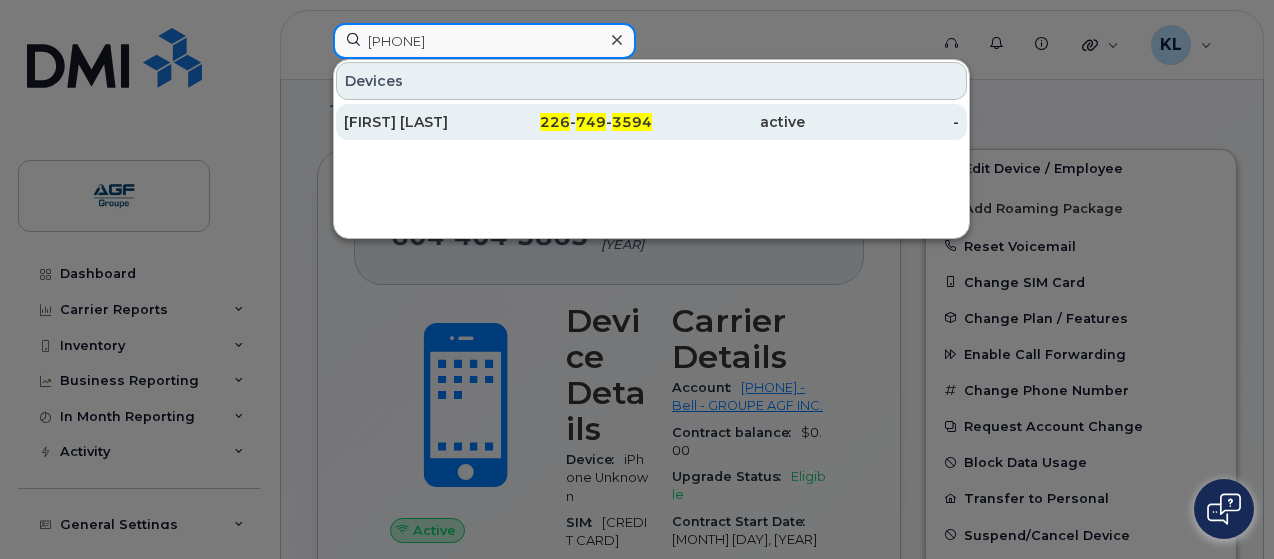 type on "[PHONE]" 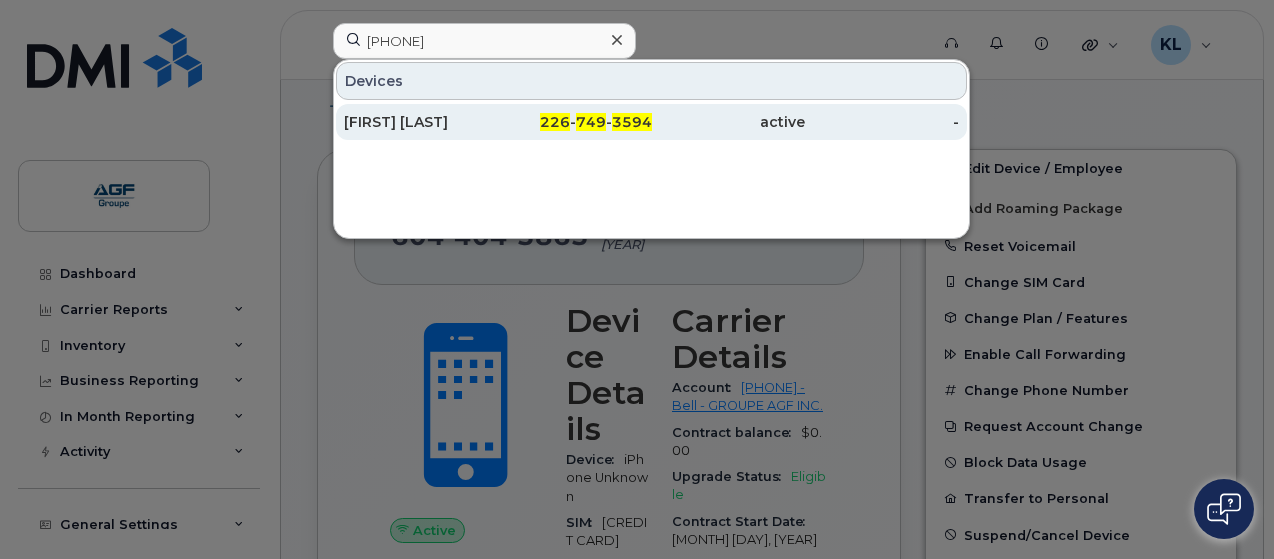 click on "[FIRST] [LAST]" at bounding box center (421, 122) 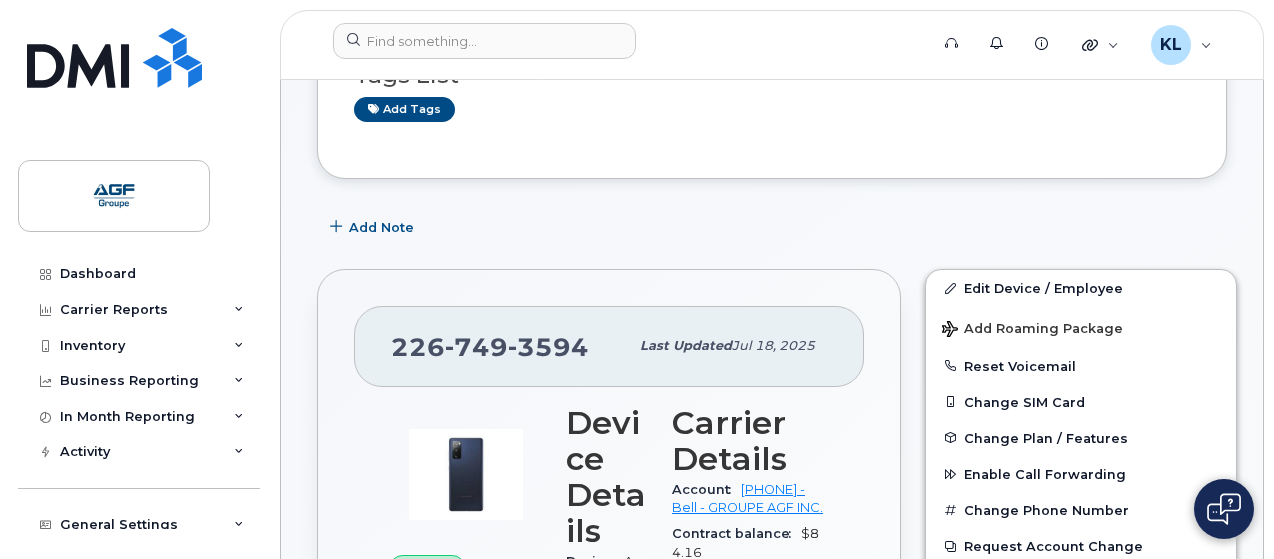 scroll, scrollTop: 0, scrollLeft: 0, axis: both 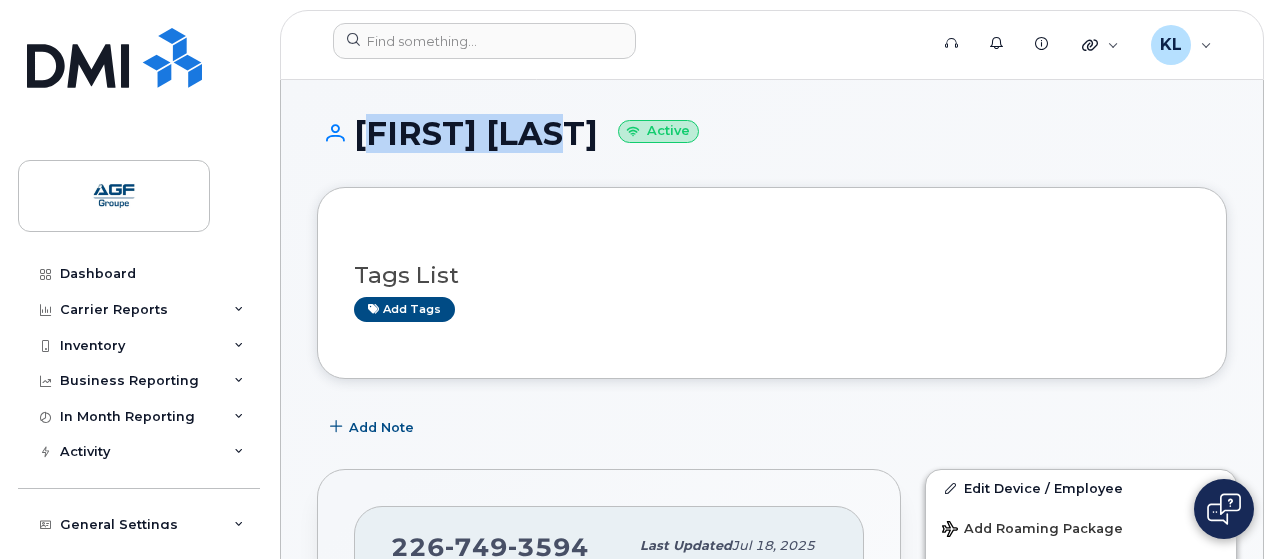 drag, startPoint x: 562, startPoint y: 131, endPoint x: 357, endPoint y: 157, distance: 206.6422 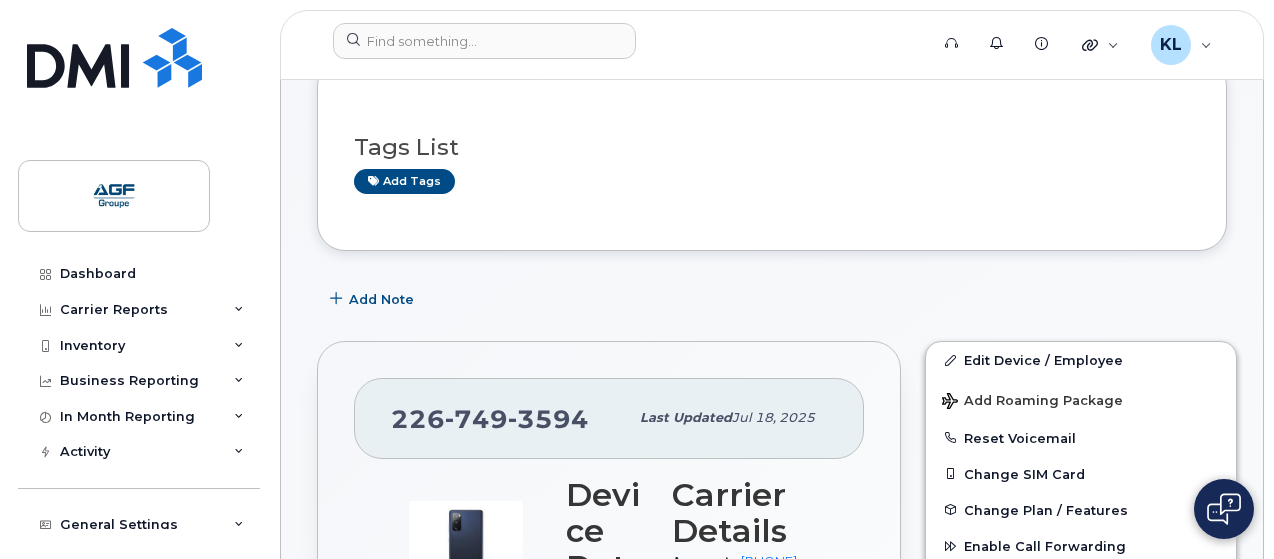 scroll, scrollTop: 132, scrollLeft: 0, axis: vertical 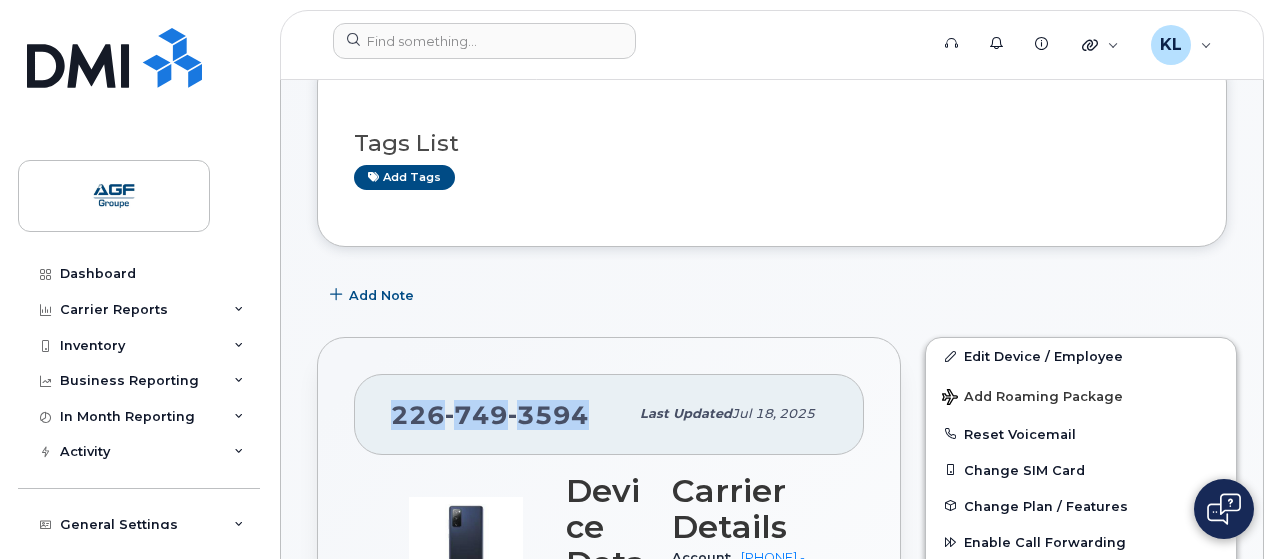 drag, startPoint x: 374, startPoint y: 410, endPoint x: 595, endPoint y: 423, distance: 221.38202 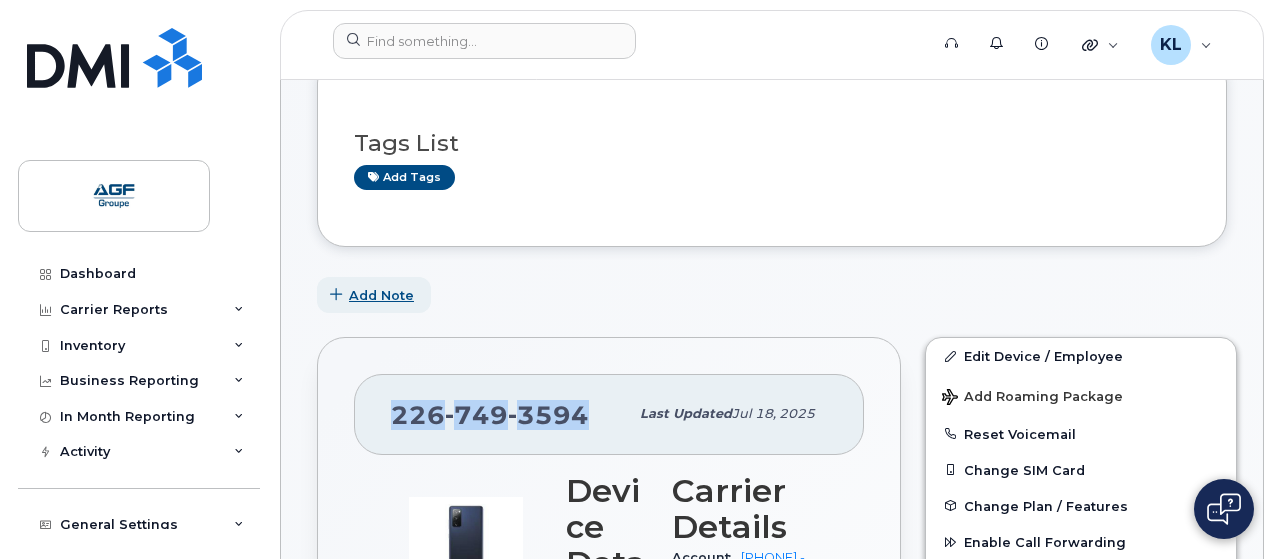 click on "Add Note" at bounding box center (381, 295) 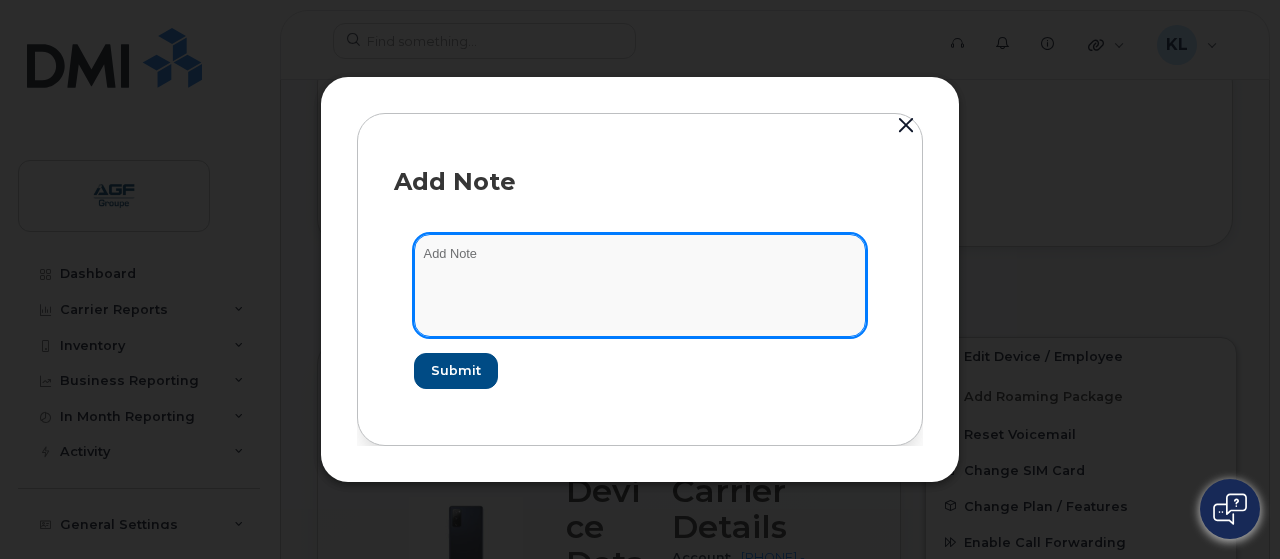 click at bounding box center [640, 285] 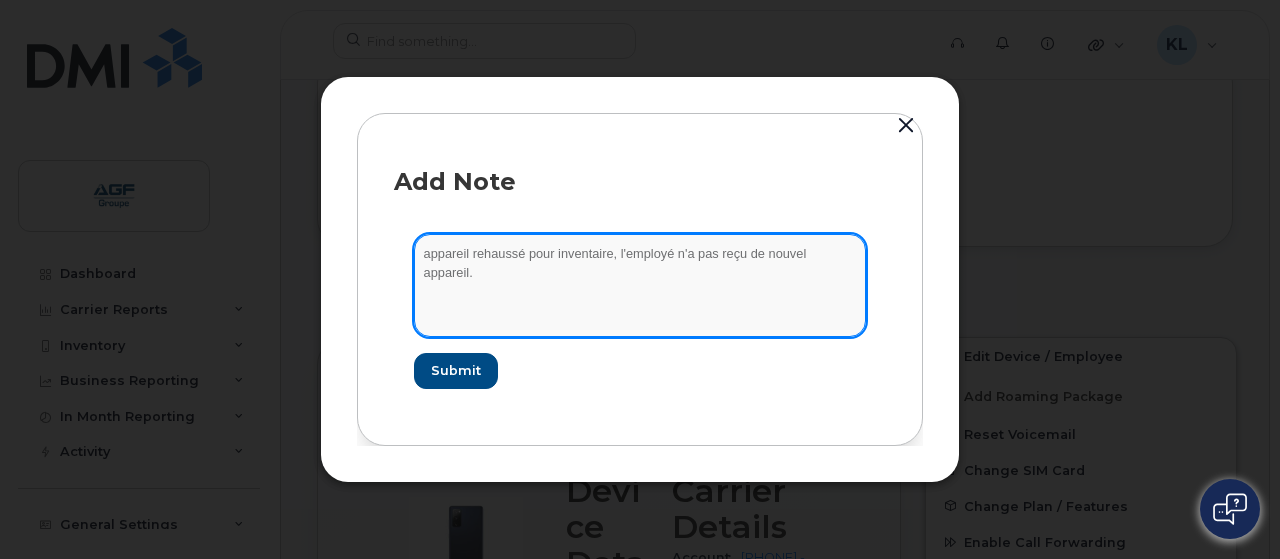 click on "appareil rehaussé pour inventaire, l'employé n'a pas reçu de nouvel appareil." at bounding box center (640, 285) 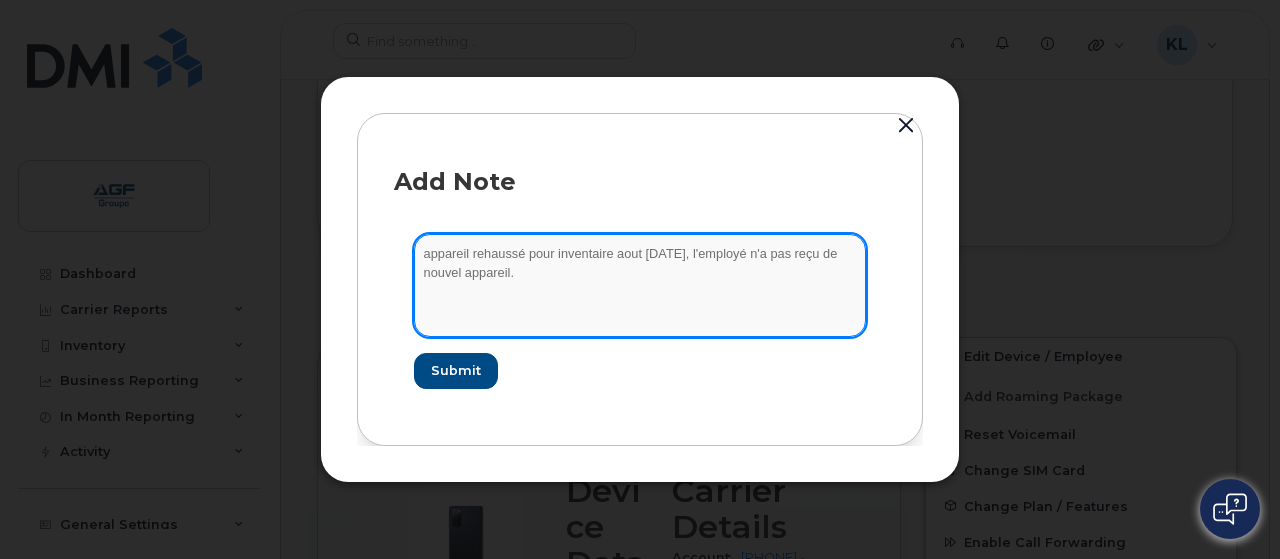 click on "appareil rehaussé pour inventaire aout [DATE], l'employé n'a pas reçu de nouvel appareil." at bounding box center [640, 285] 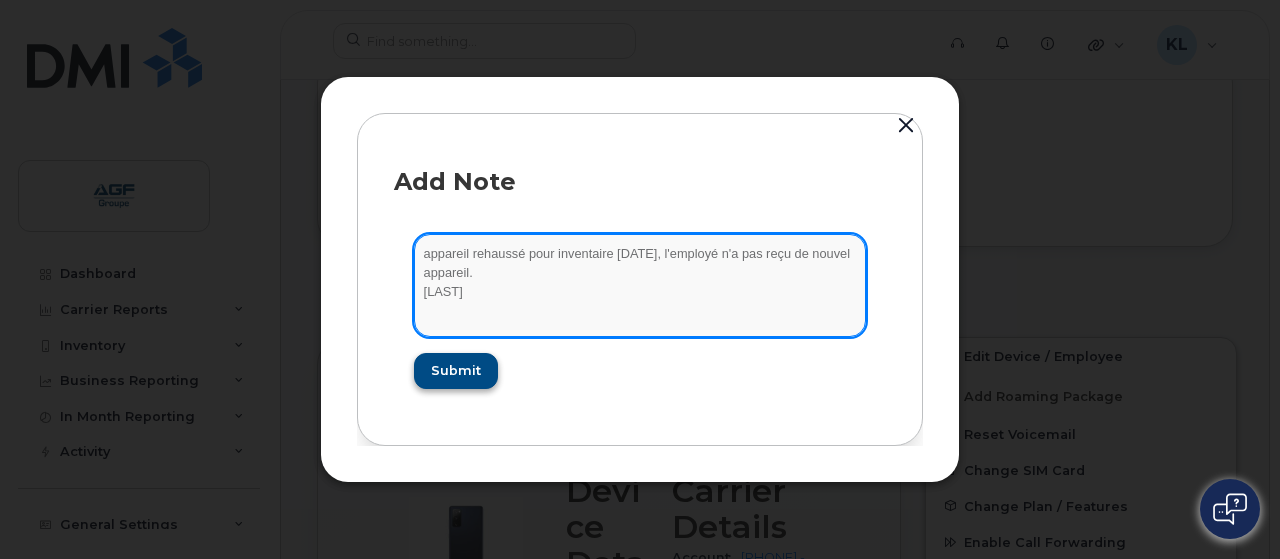 type on "appareil rehaussé pour inventaire [DATE], l'employé n'a pas reçu de nouvel appareil.
[LAST]" 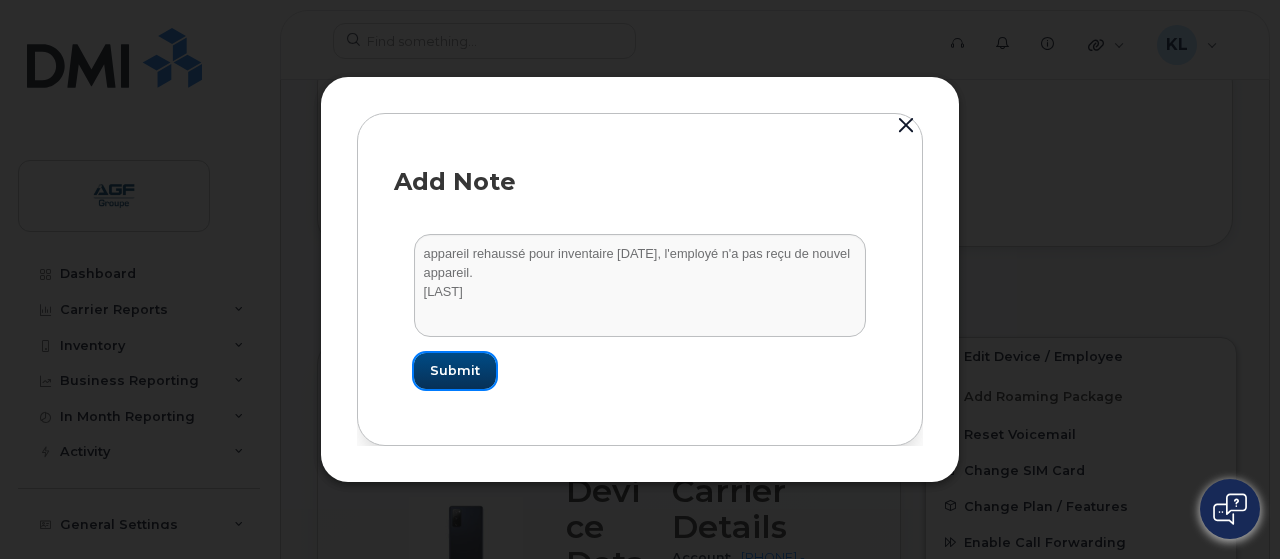 click on "Submit" at bounding box center (455, 370) 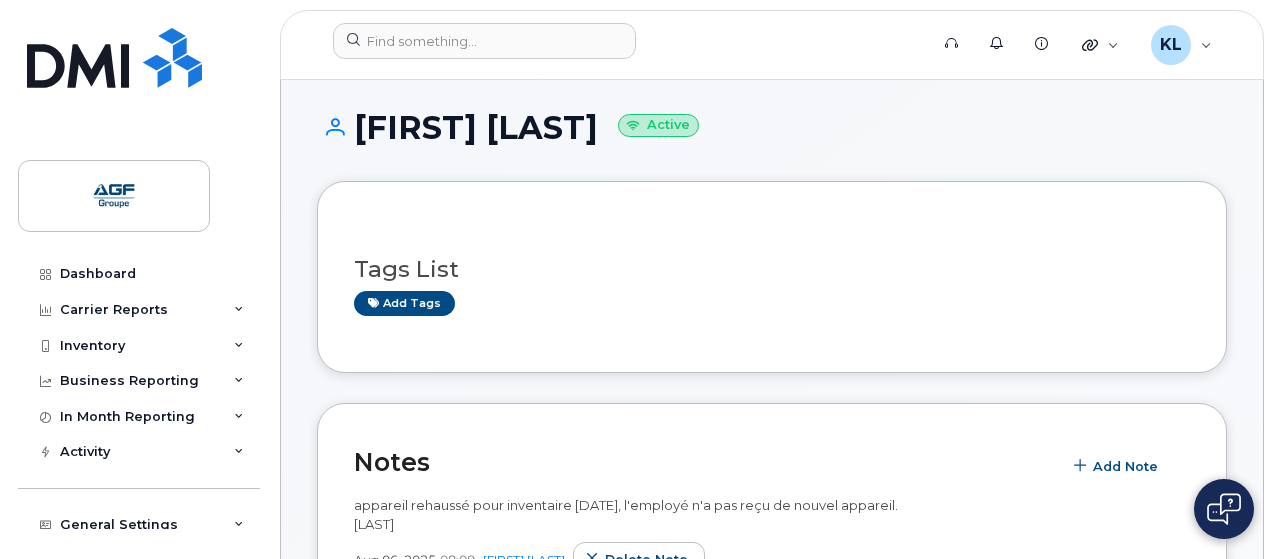 scroll, scrollTop: 0, scrollLeft: 0, axis: both 